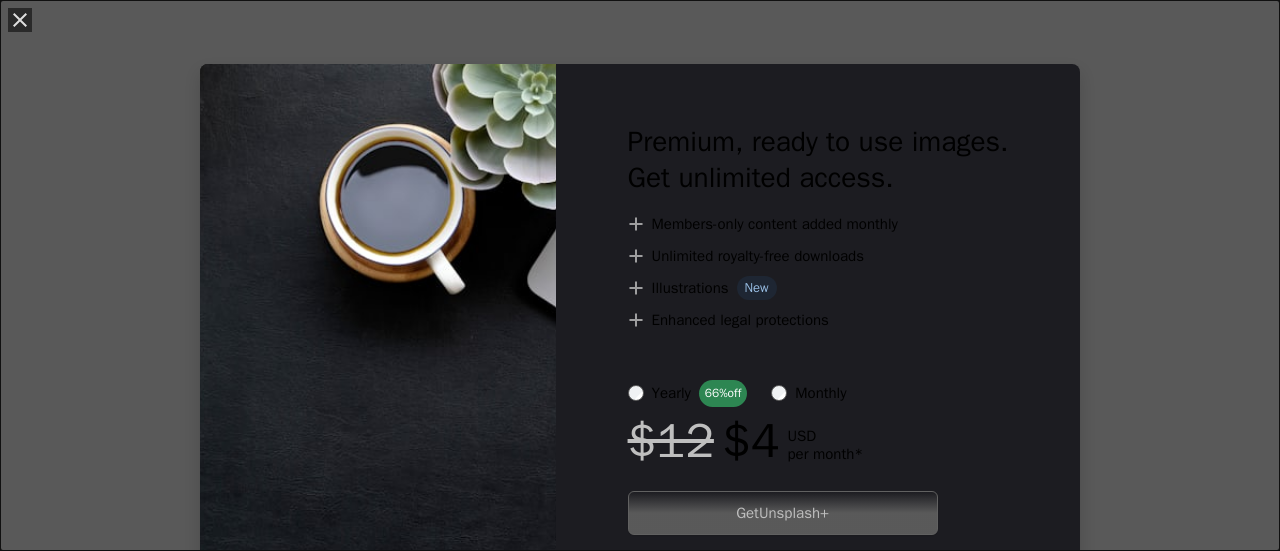 scroll, scrollTop: 762, scrollLeft: 0, axis: vertical 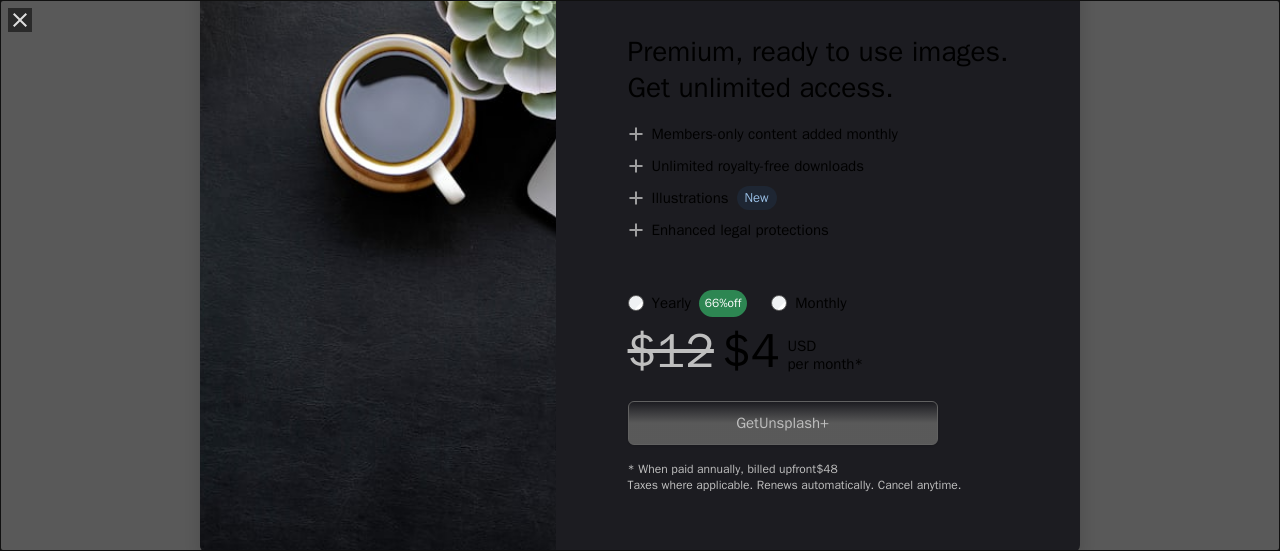 click on "Get  Unsplash+" at bounding box center (783, 423) 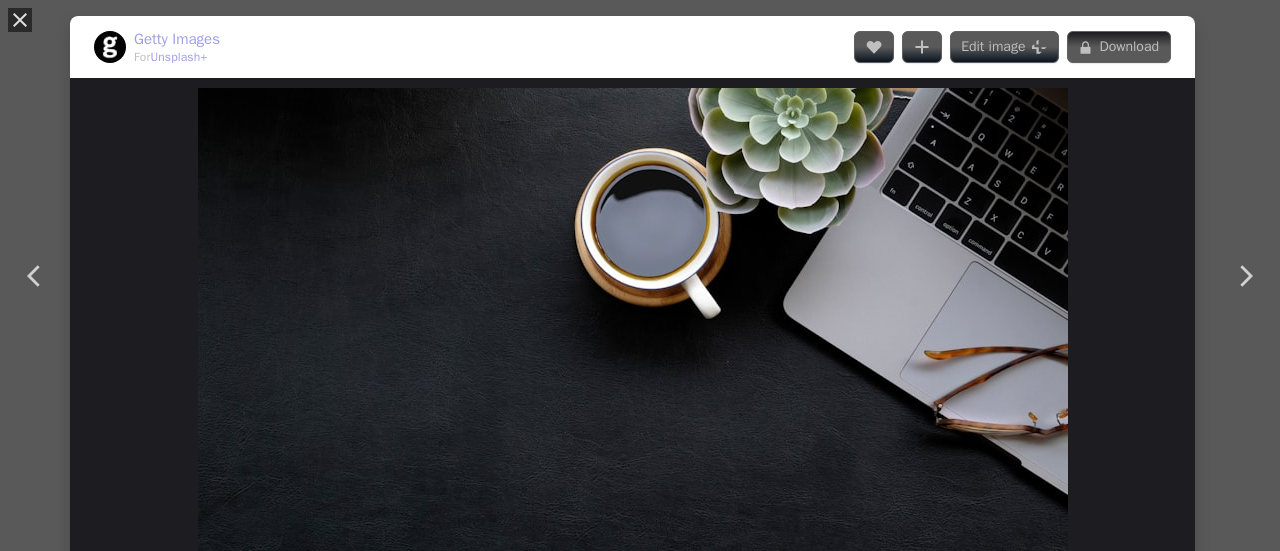 click on "An X shape Join Unsplash Already have an account?  Login First name Last name Email Username  (only letters, numbers and underscores) Password  (min. 8 char) Join By joining, you agree to the  Terms  and  Privacy Policy ." at bounding box center (640, 3432) 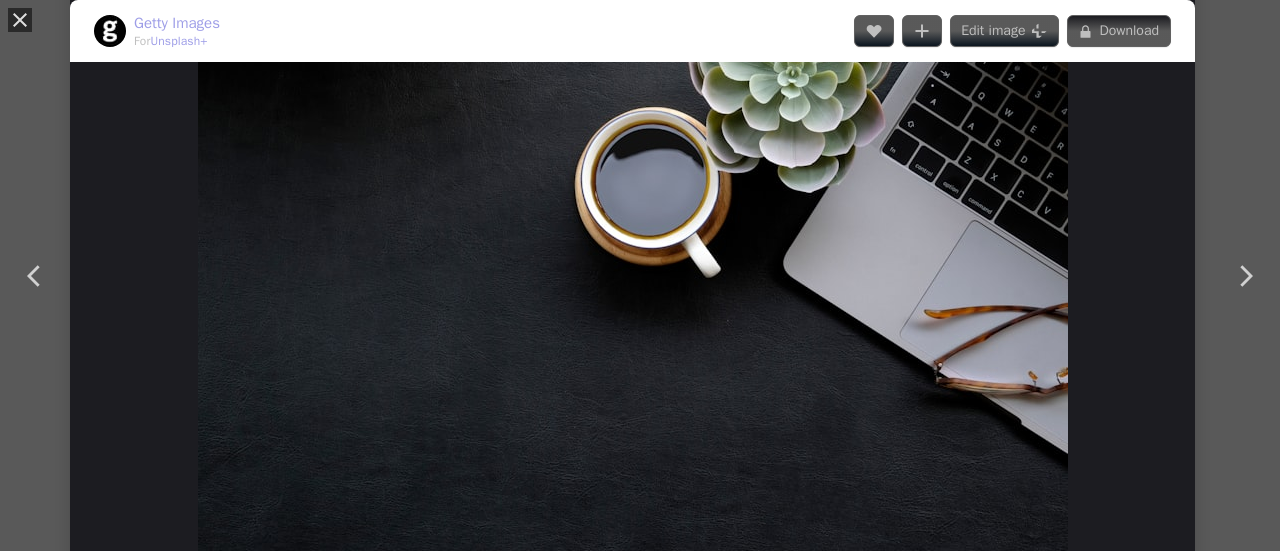 scroll, scrollTop: 31, scrollLeft: 0, axis: vertical 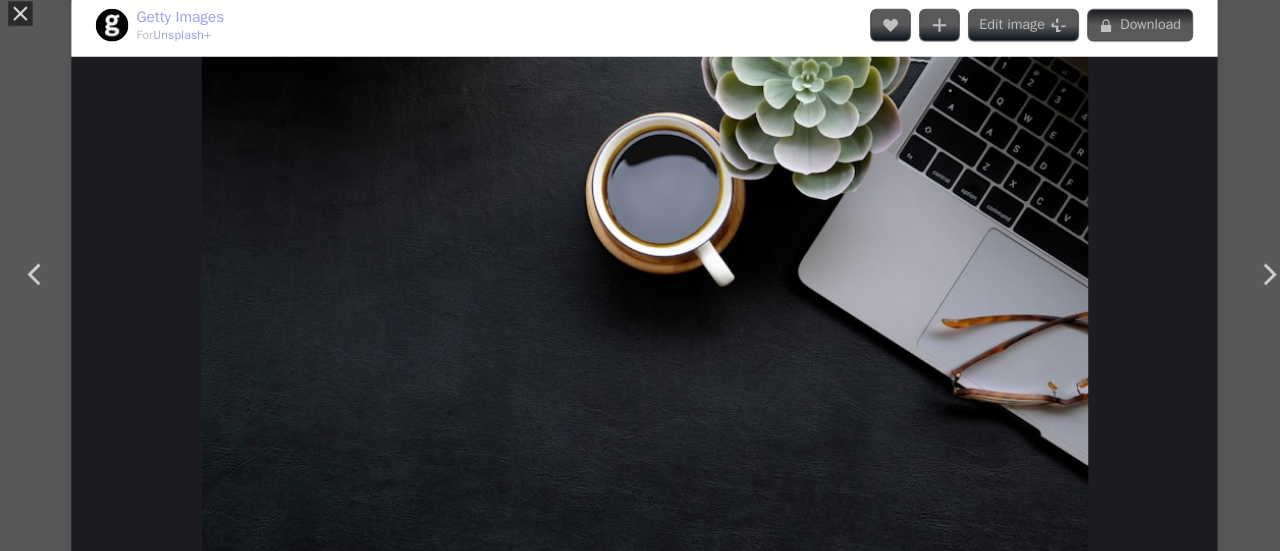 click on "Edit image   Plus sign for Unsplash+" at bounding box center (1004, 31) 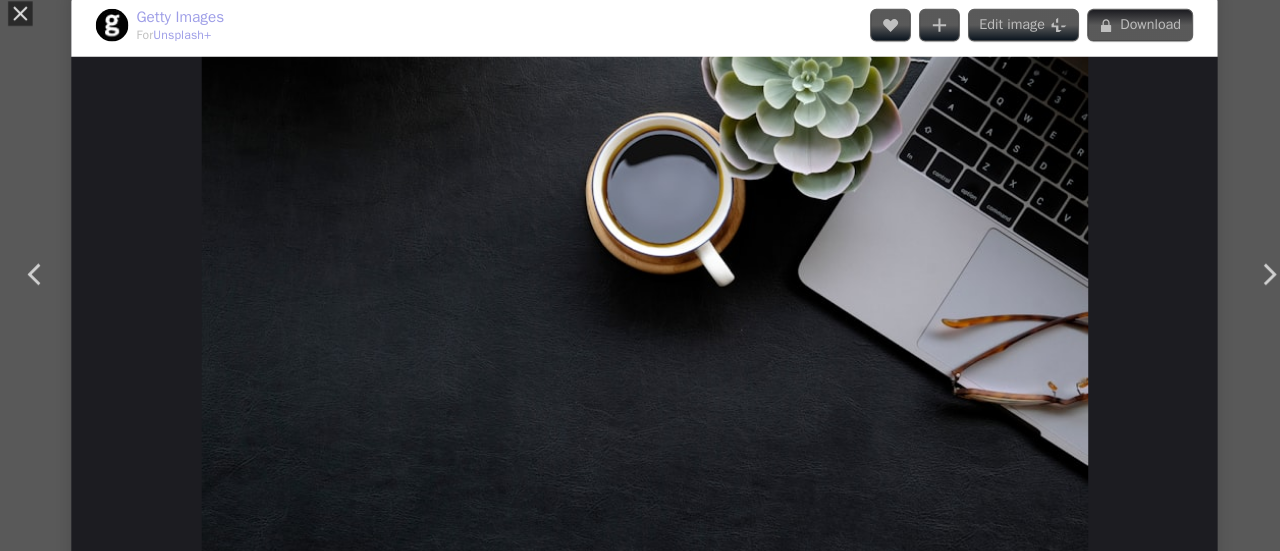 click on "An X shape Premium, ready to use images. Get unlimited access. A plus sign Members-only content added monthly A plus sign Unlimited royalty-free downloads A plus sign Illustrations  New A plus sign Enhanced legal protections yearly 66%  off monthly $12   $4 USD per month * Get  Unsplash+ * When paid annually, billed upfront  $48 Taxes where applicable. Renews automatically. Cancel anytime." at bounding box center (640, 3432) 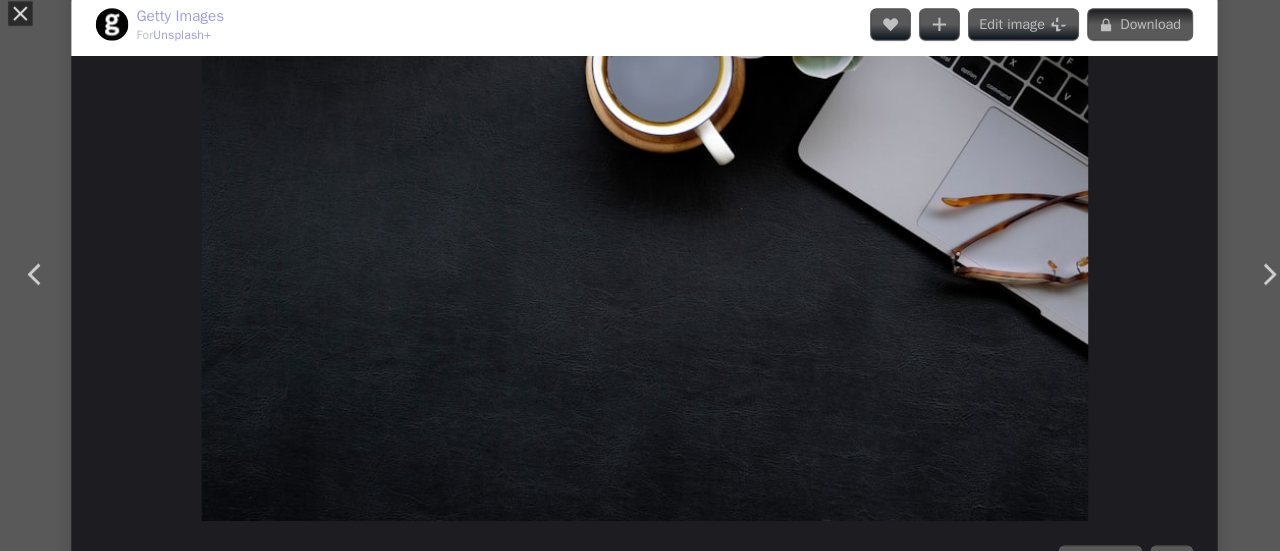 scroll, scrollTop: 146, scrollLeft: 0, axis: vertical 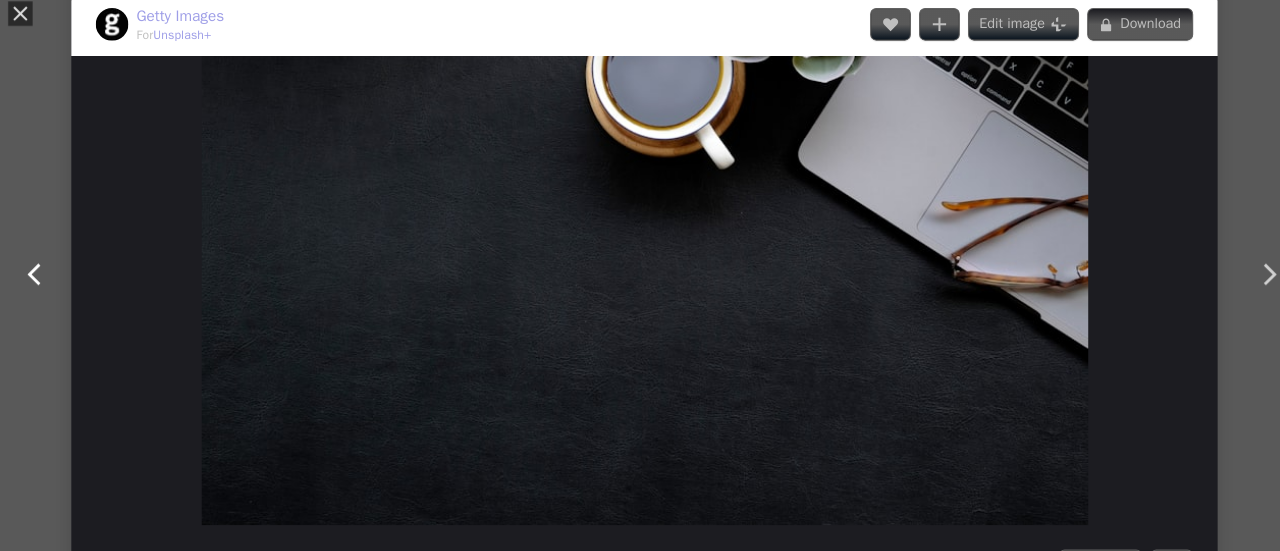 click on "Chevron left" at bounding box center (35, 276) 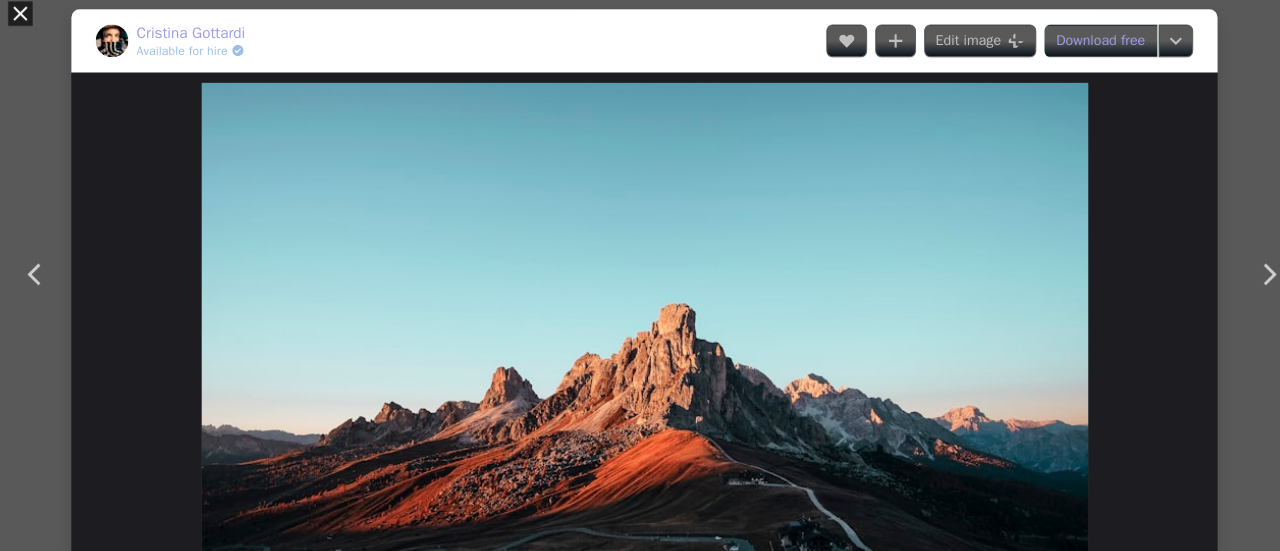 click on "An X shape" at bounding box center [20, 20] 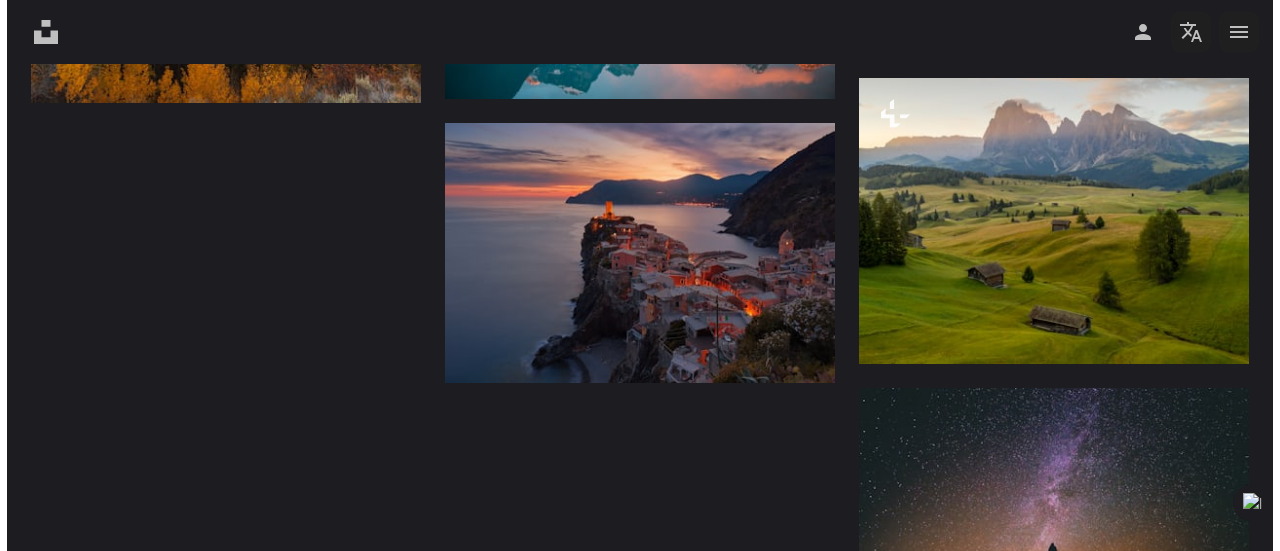 scroll, scrollTop: 2126, scrollLeft: 0, axis: vertical 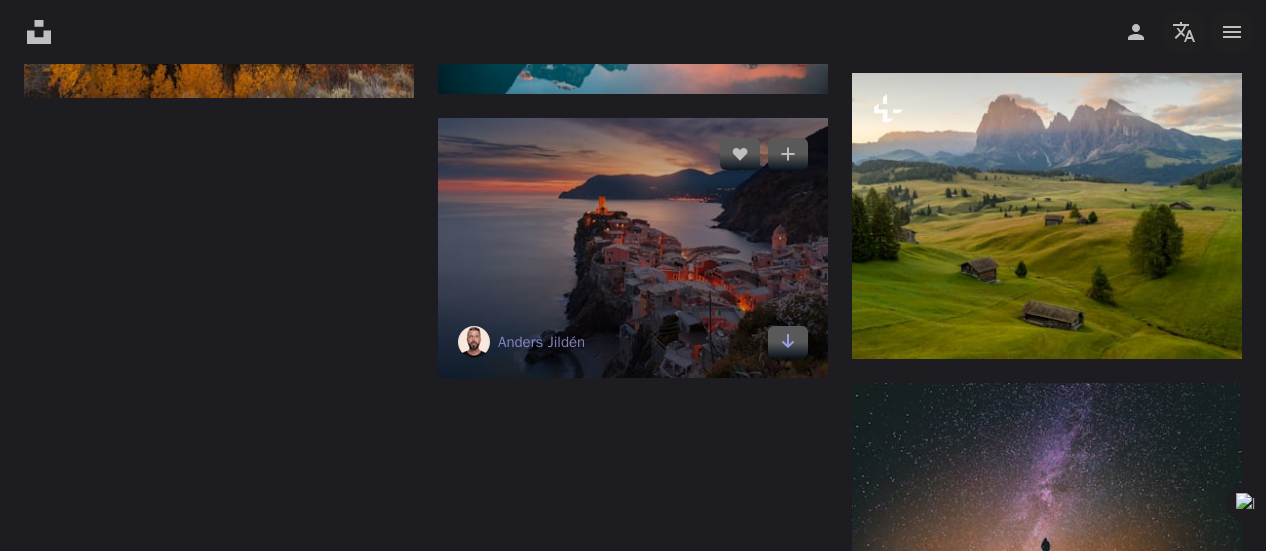 click at bounding box center (633, 248) 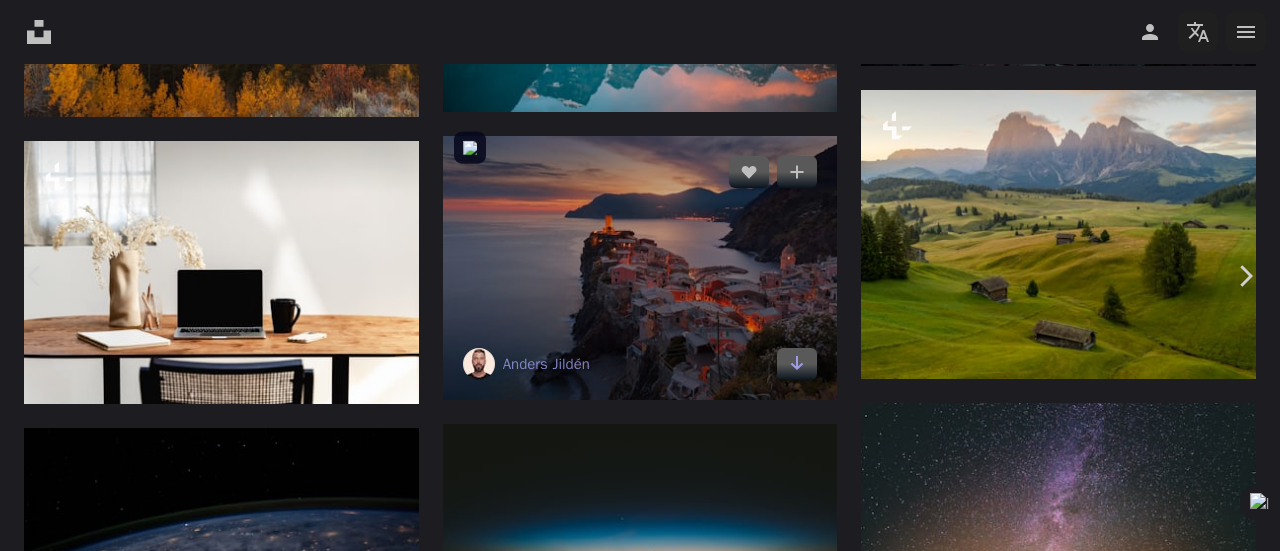 scroll, scrollTop: 1930, scrollLeft: 0, axis: vertical 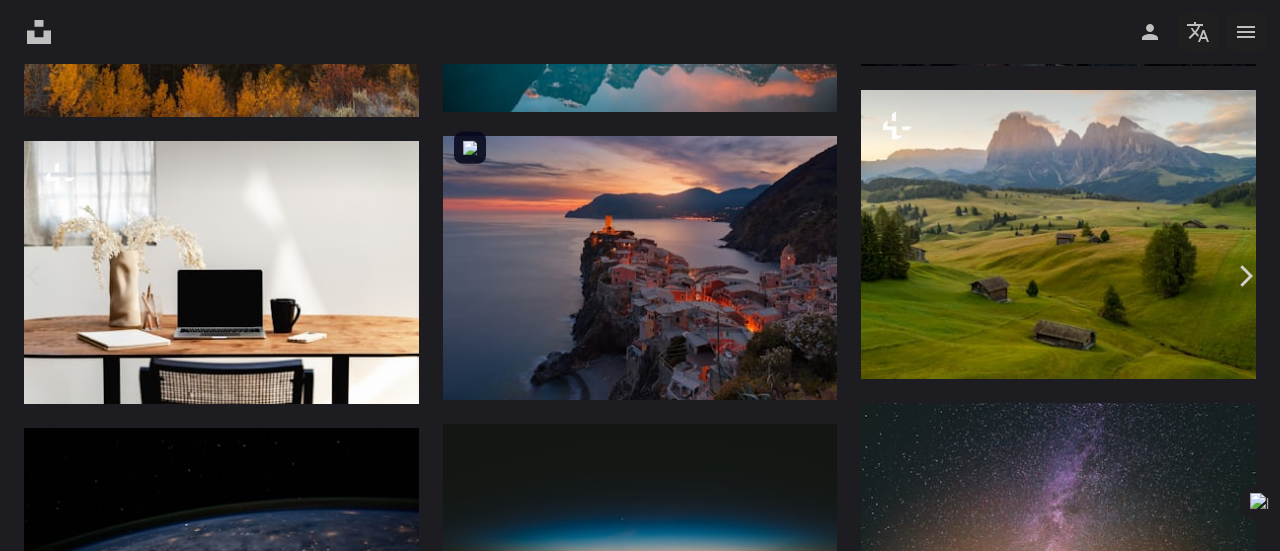 click at bounding box center (632, 4155) 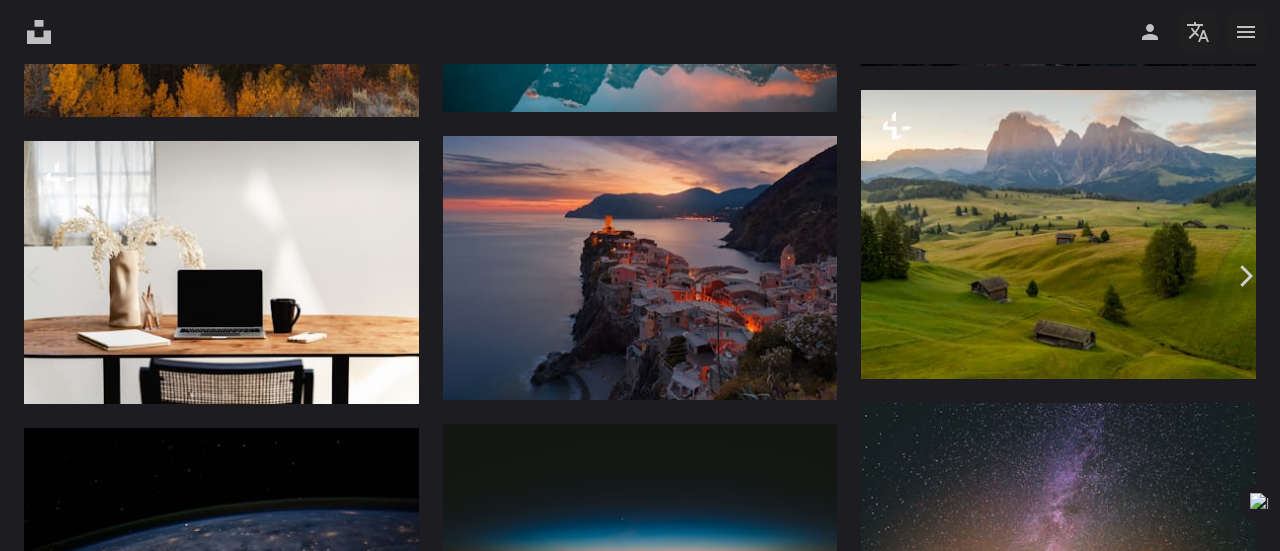 scroll, scrollTop: 71, scrollLeft: 0, axis: vertical 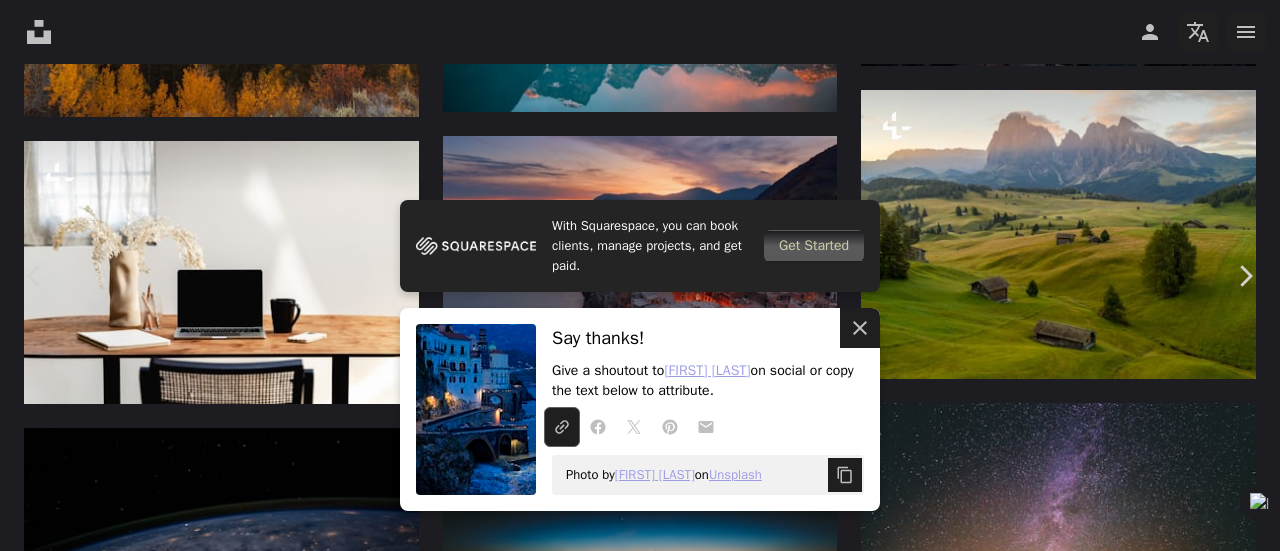 click 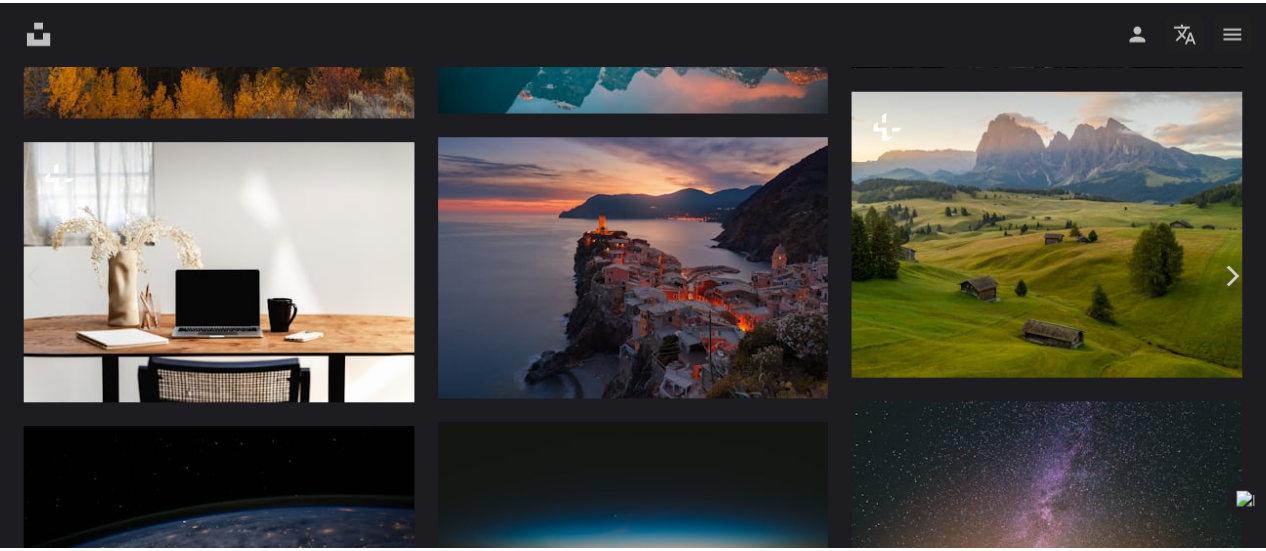 scroll, scrollTop: 2558, scrollLeft: 0, axis: vertical 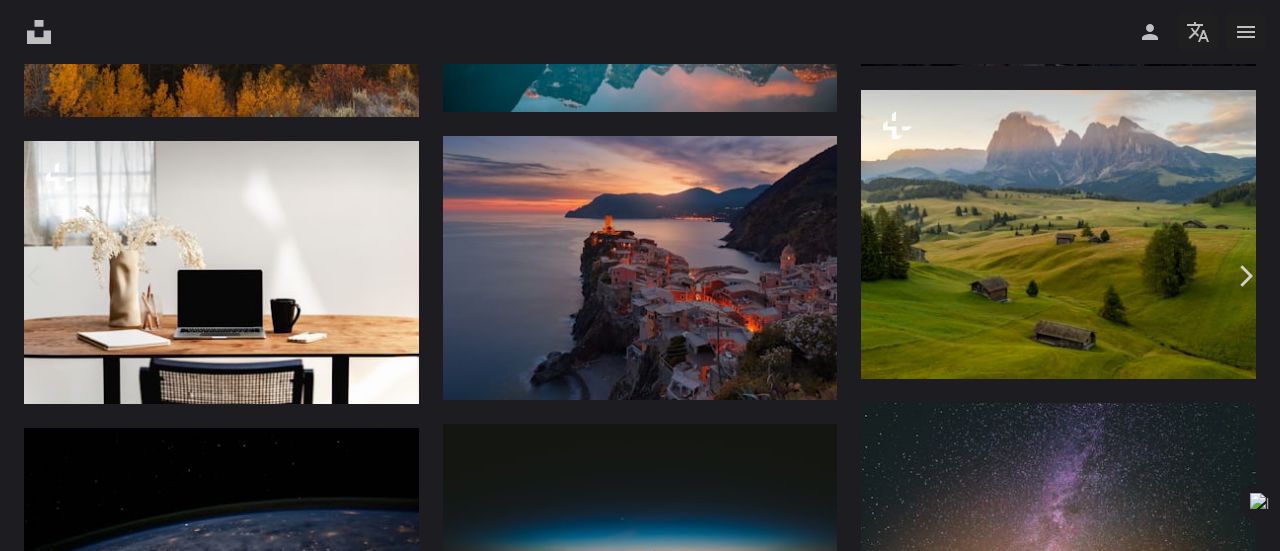 click on "An X shape" at bounding box center [20, 20] 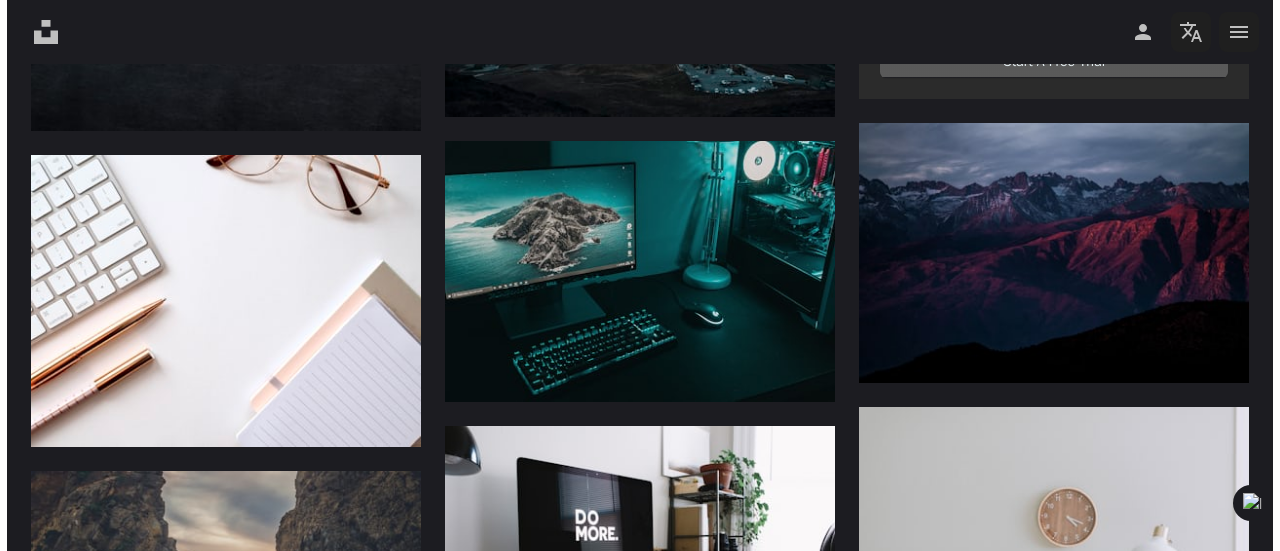 scroll, scrollTop: 956, scrollLeft: 0, axis: vertical 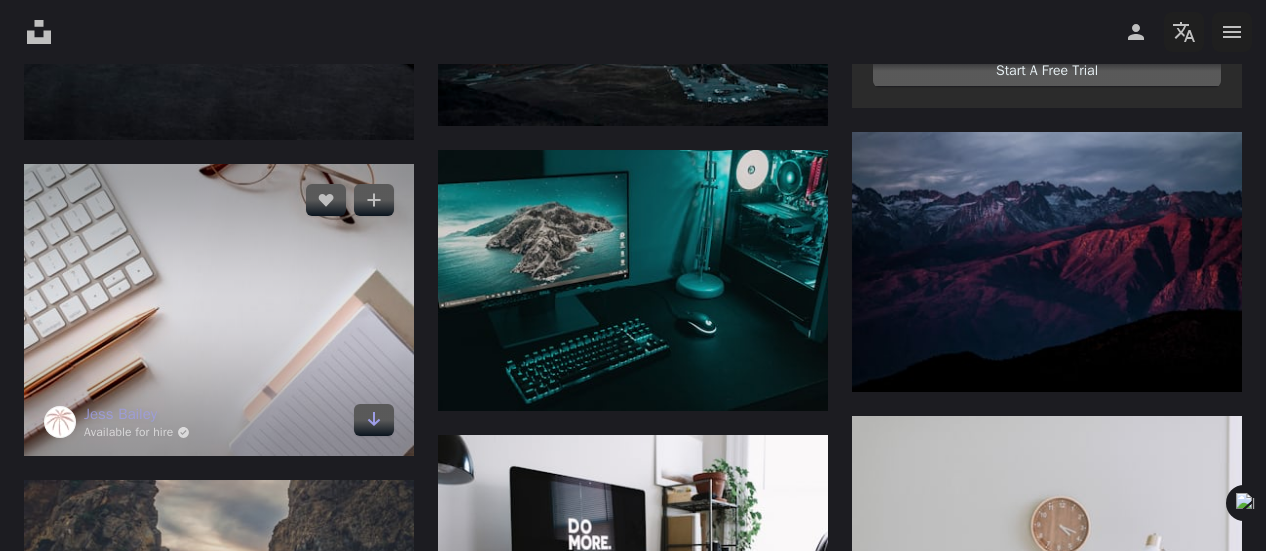 click at bounding box center (219, 310) 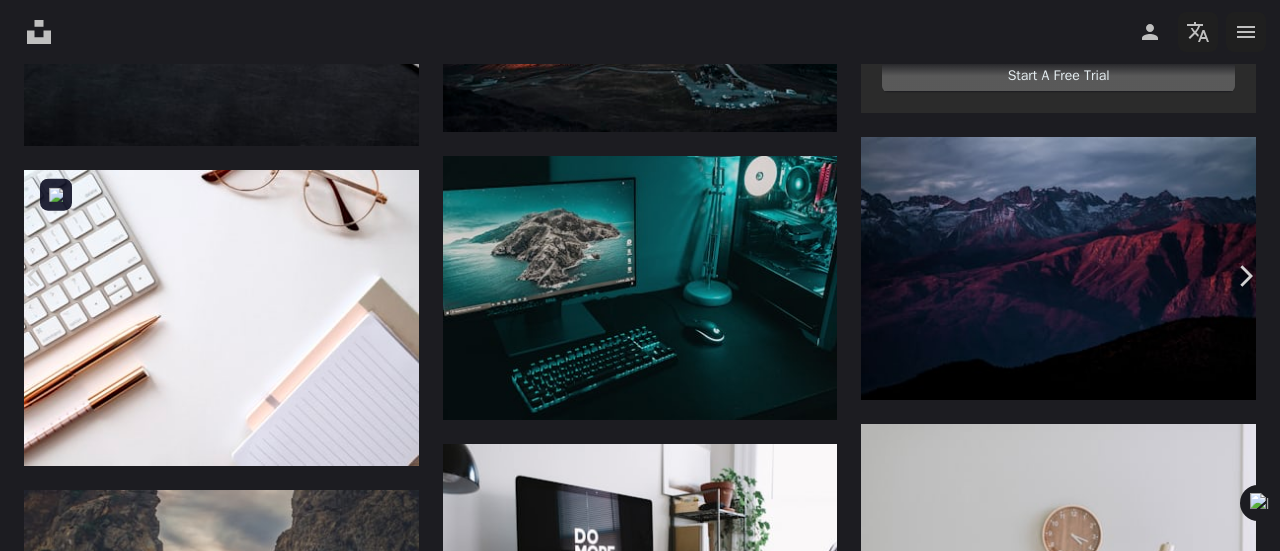 click on "Download free" at bounding box center [1081, 5198] 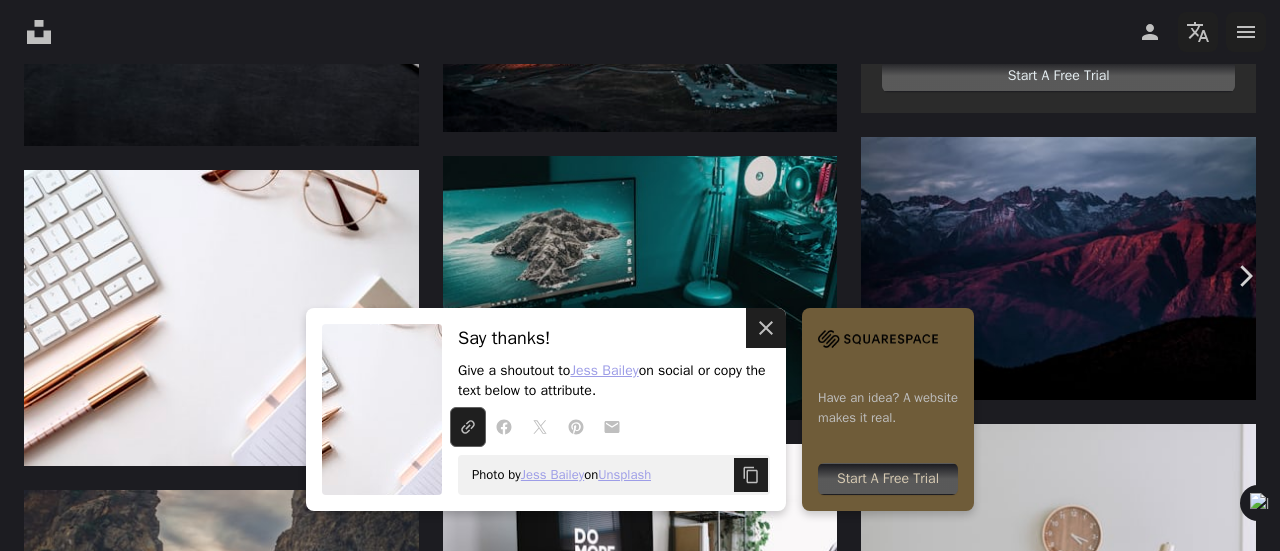 click on "An X shape Close" at bounding box center [766, 328] 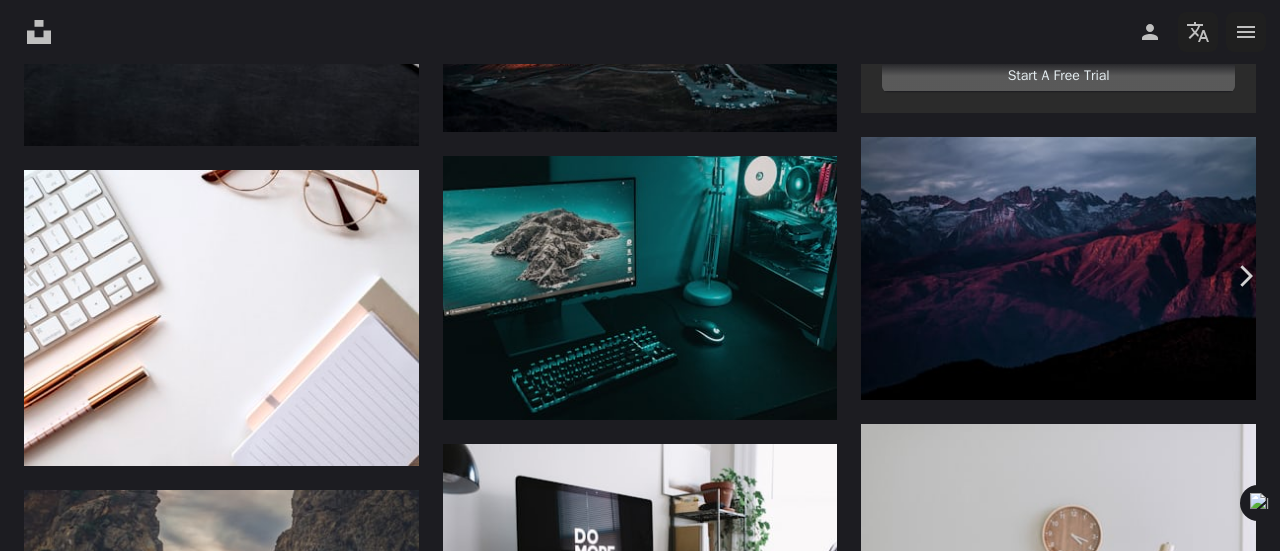 scroll, scrollTop: 1814, scrollLeft: 0, axis: vertical 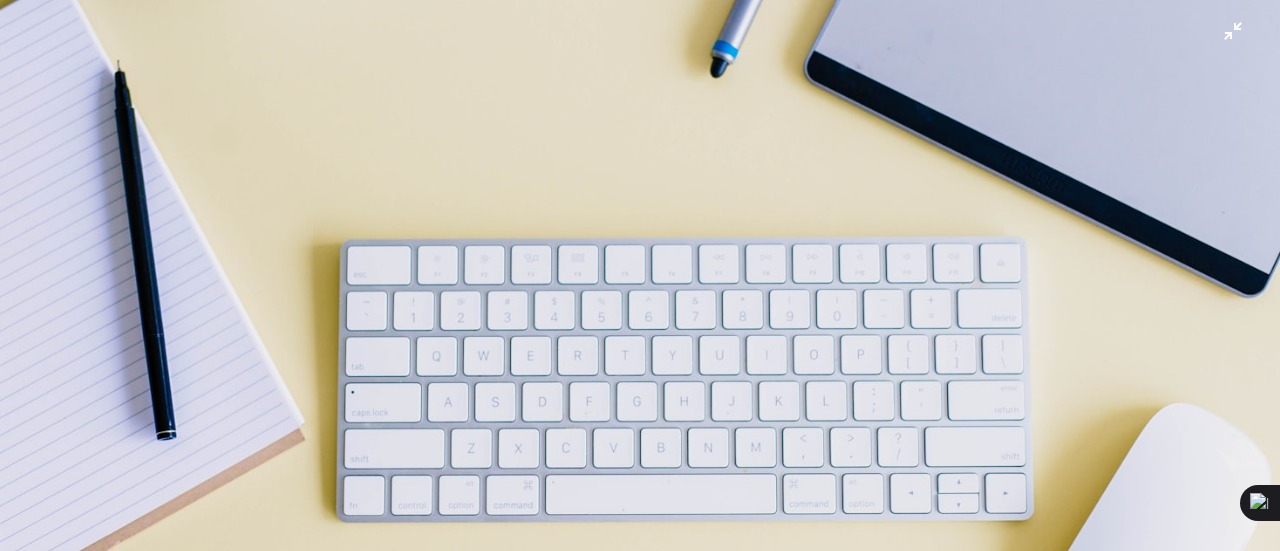 click at bounding box center (640, 284) 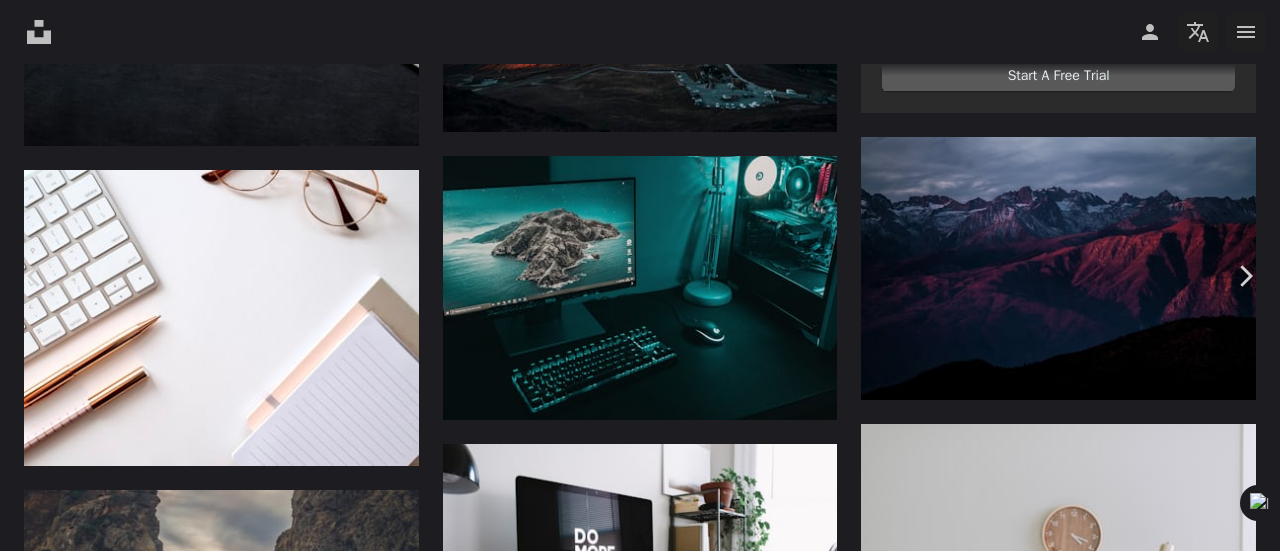 scroll, scrollTop: 88, scrollLeft: 0, axis: vertical 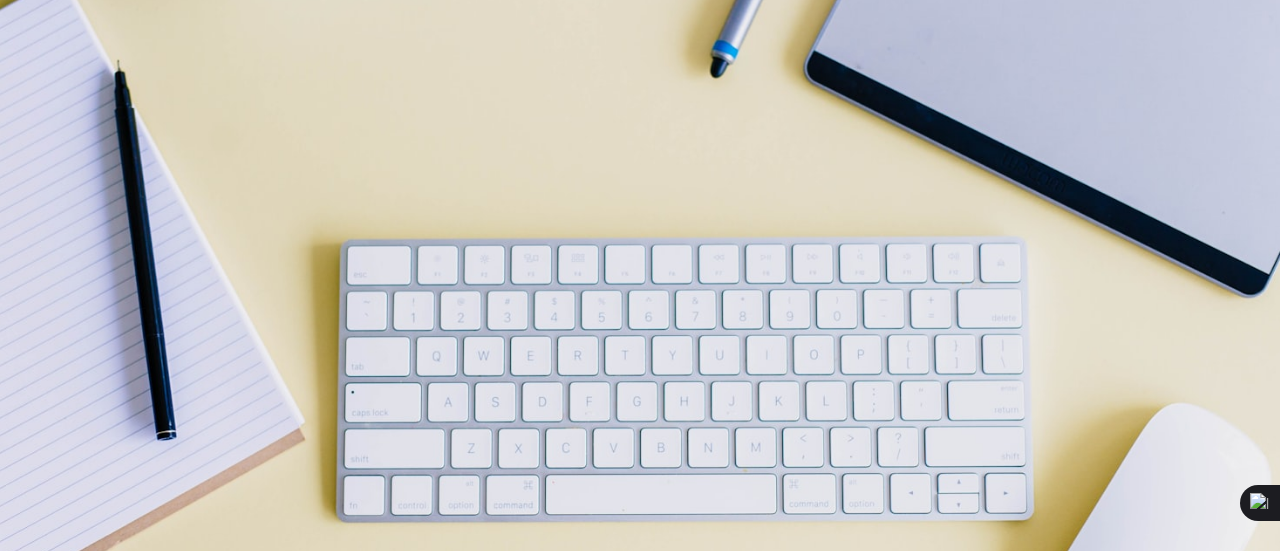 click at bounding box center (640, 284) 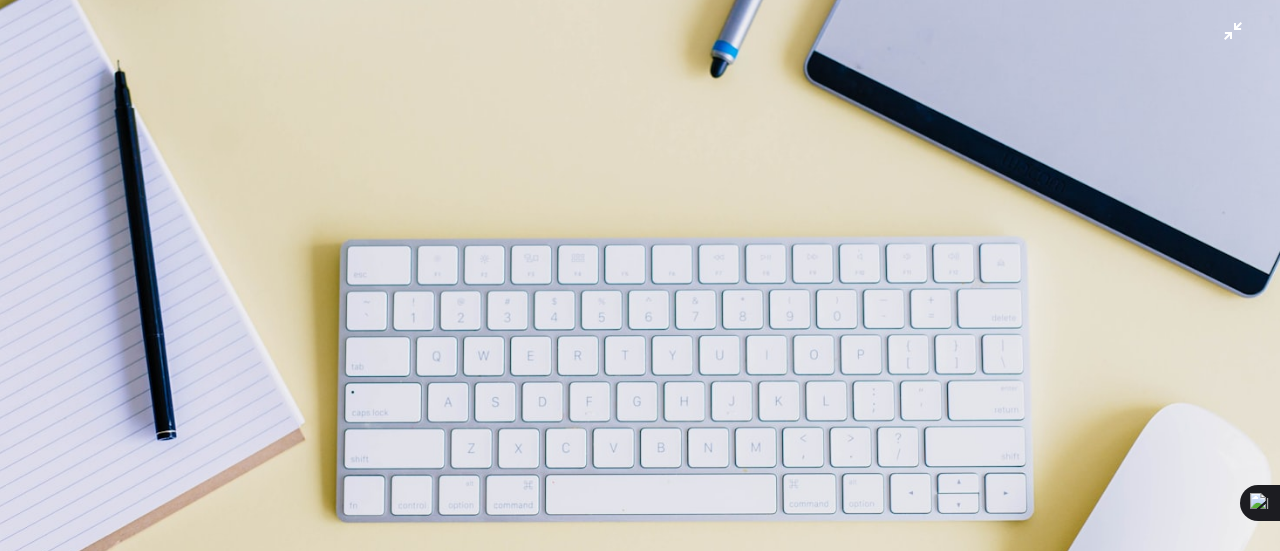 click at bounding box center (633, 5441) 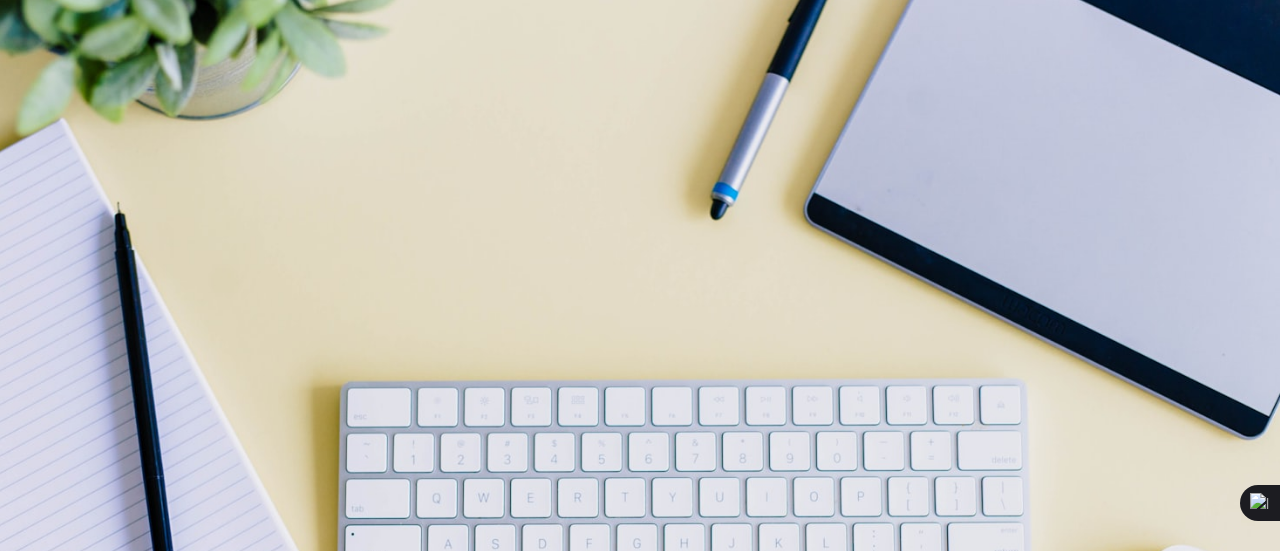 scroll, scrollTop: 142, scrollLeft: 0, axis: vertical 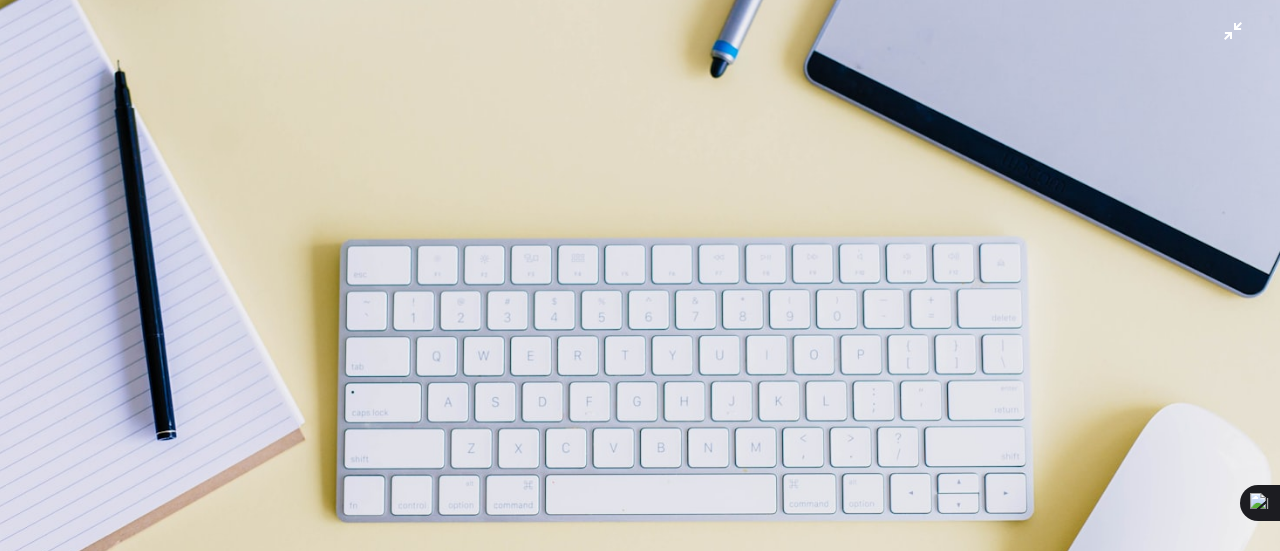 click at bounding box center (640, 284) 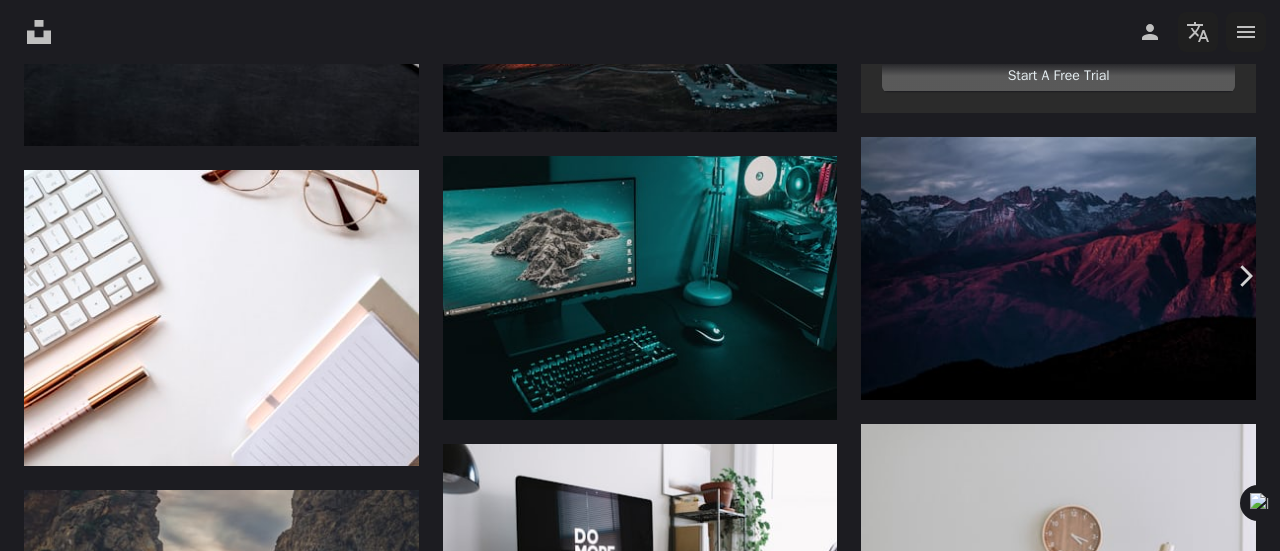click on "Download free" at bounding box center [1081, 5182] 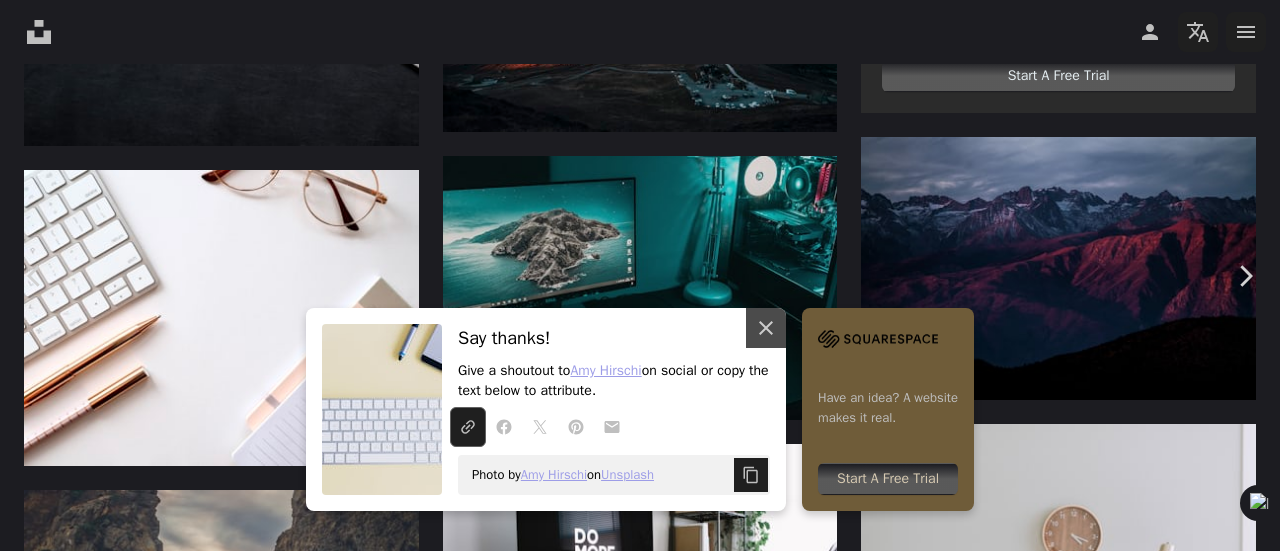 scroll, scrollTop: 370, scrollLeft: 0, axis: vertical 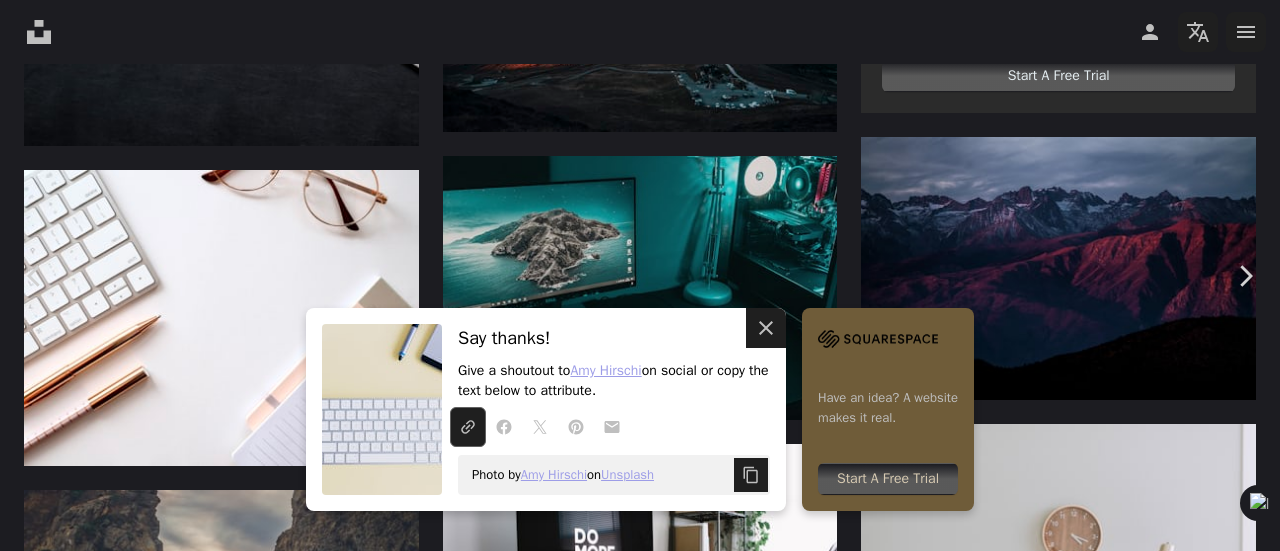 click on "An X shape" 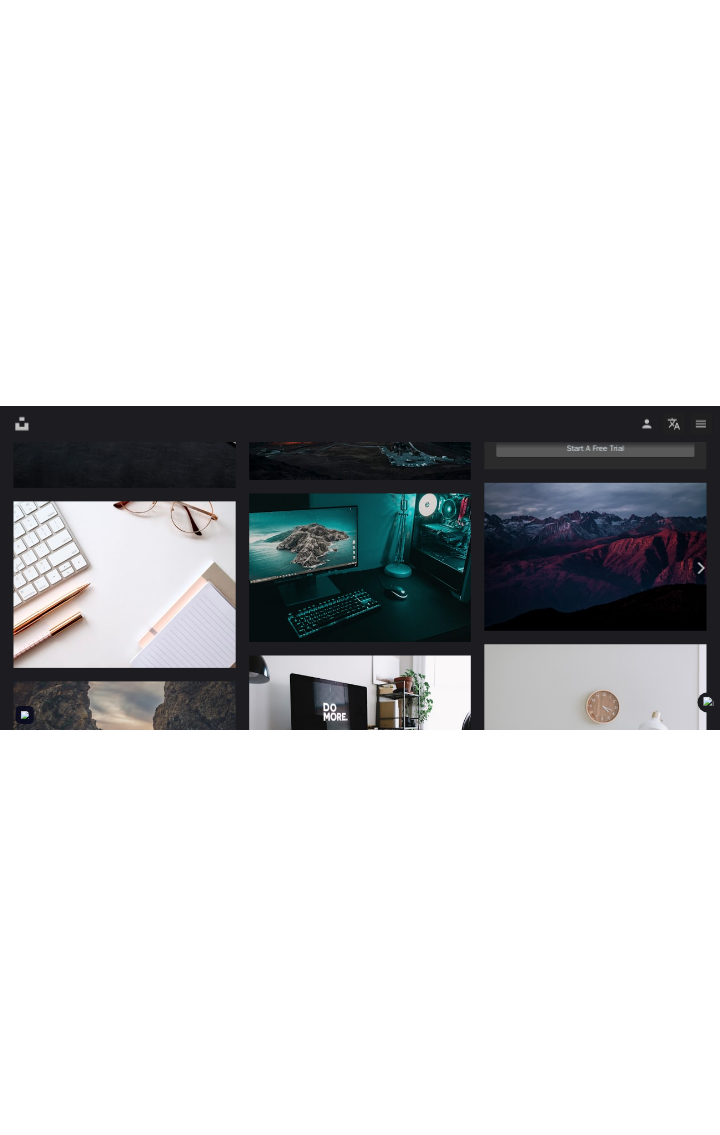 scroll, scrollTop: 2880, scrollLeft: 0, axis: vertical 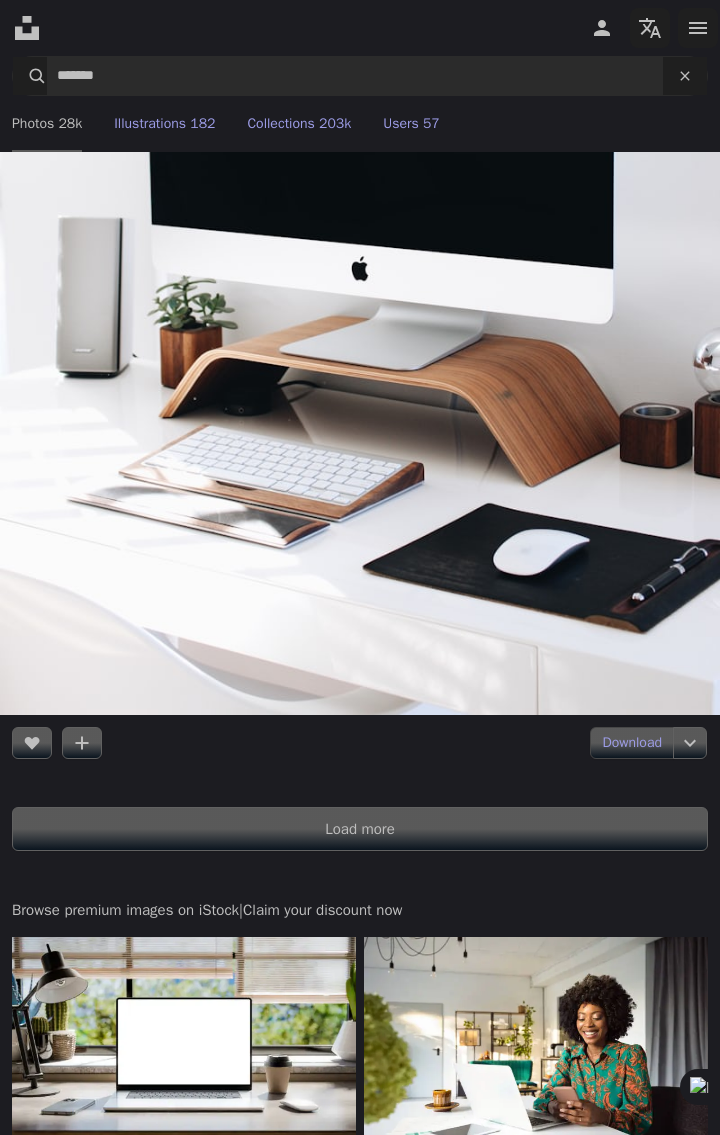 click at bounding box center (526, 2021) 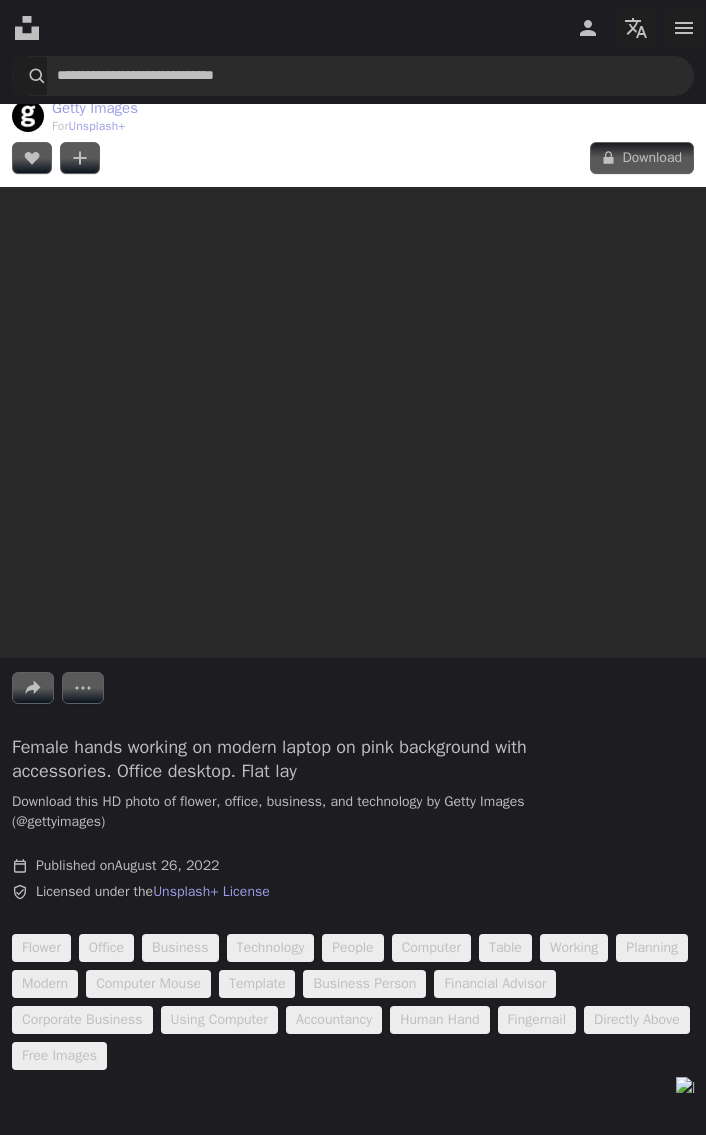 scroll, scrollTop: 17, scrollLeft: 0, axis: vertical 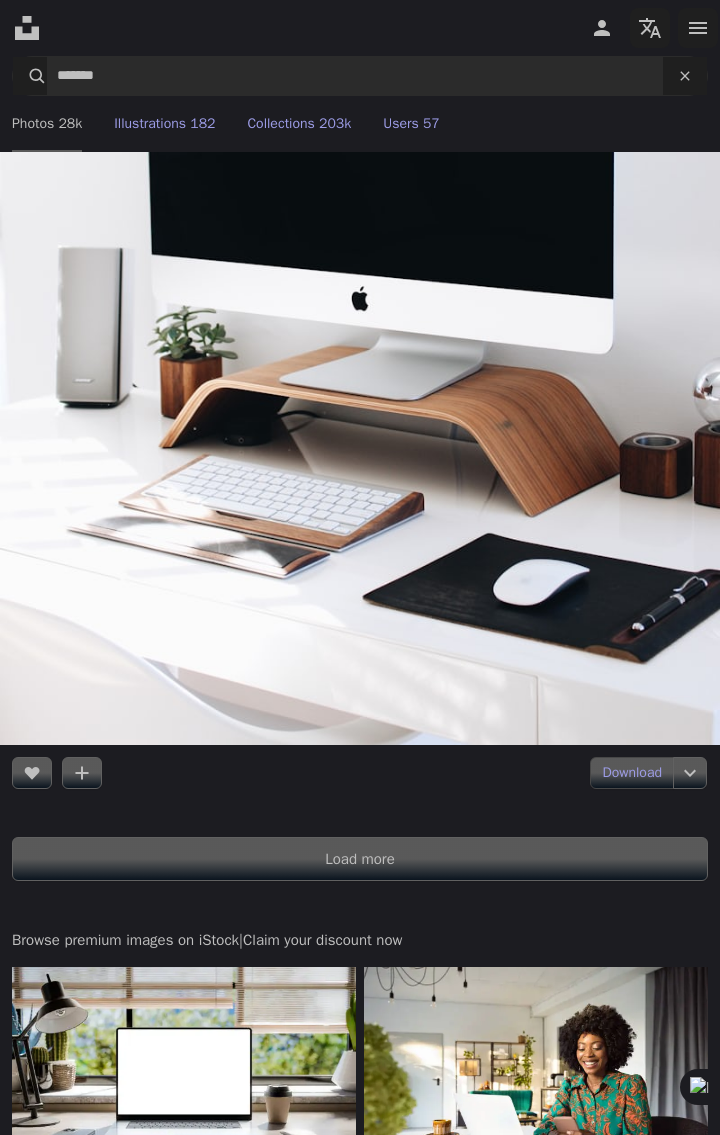 click at bounding box center (526, 2210) 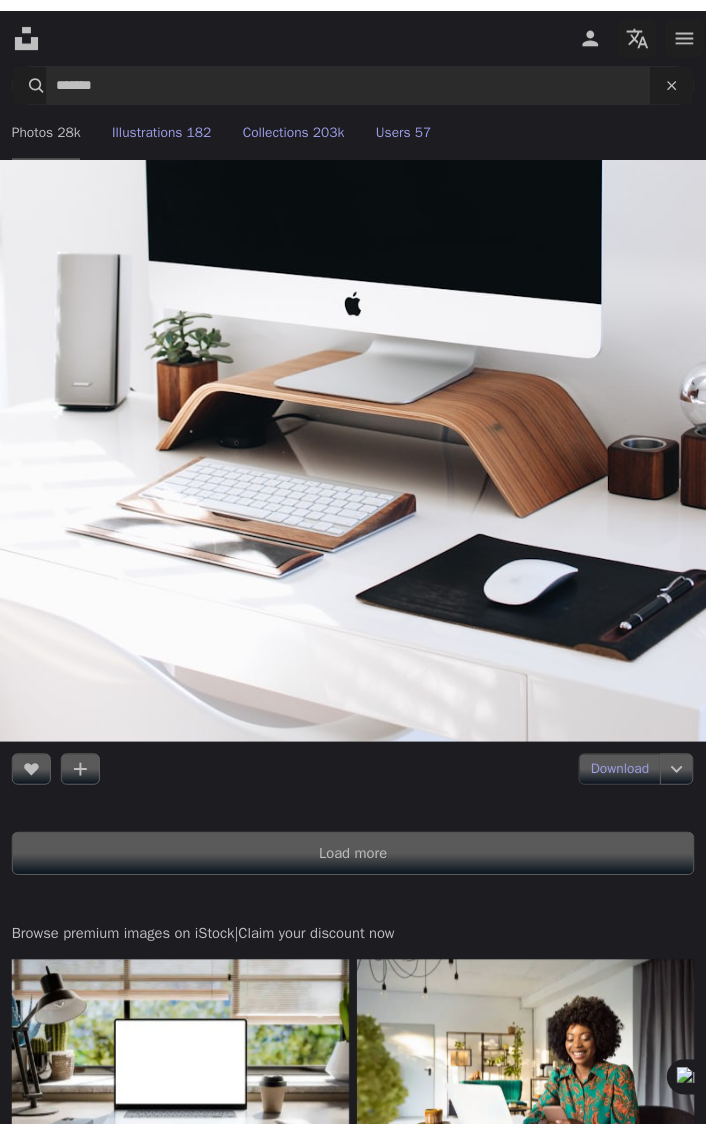 scroll, scrollTop: 0, scrollLeft: 0, axis: both 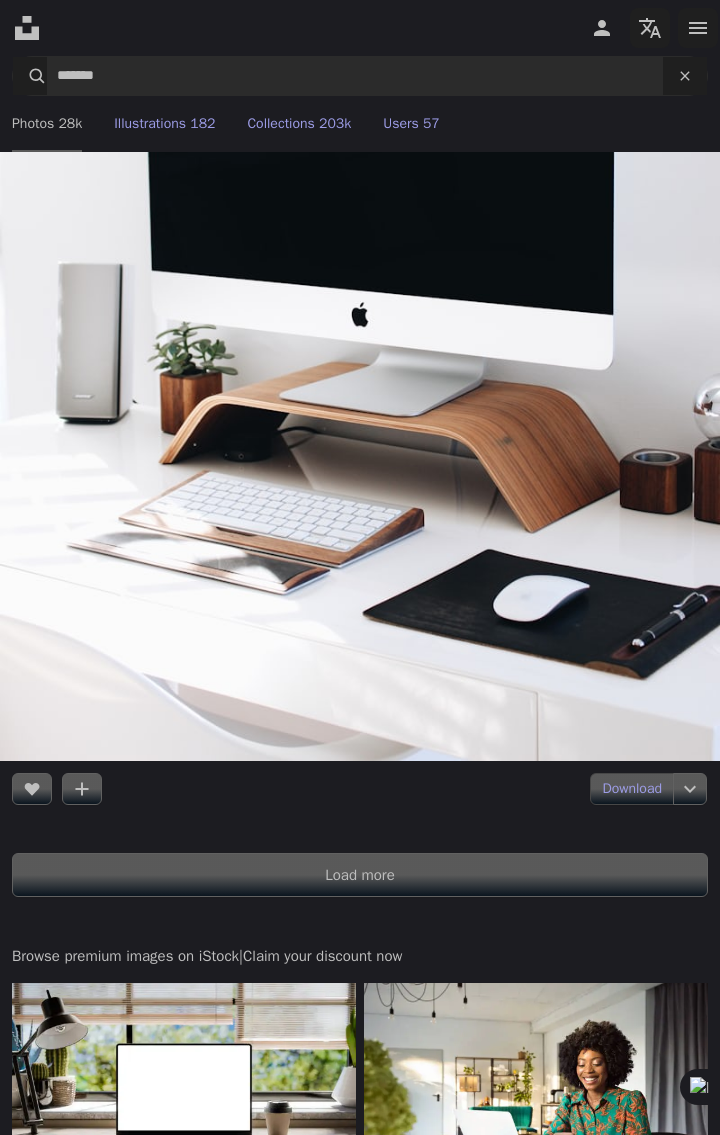 click at bounding box center (526, 1811) 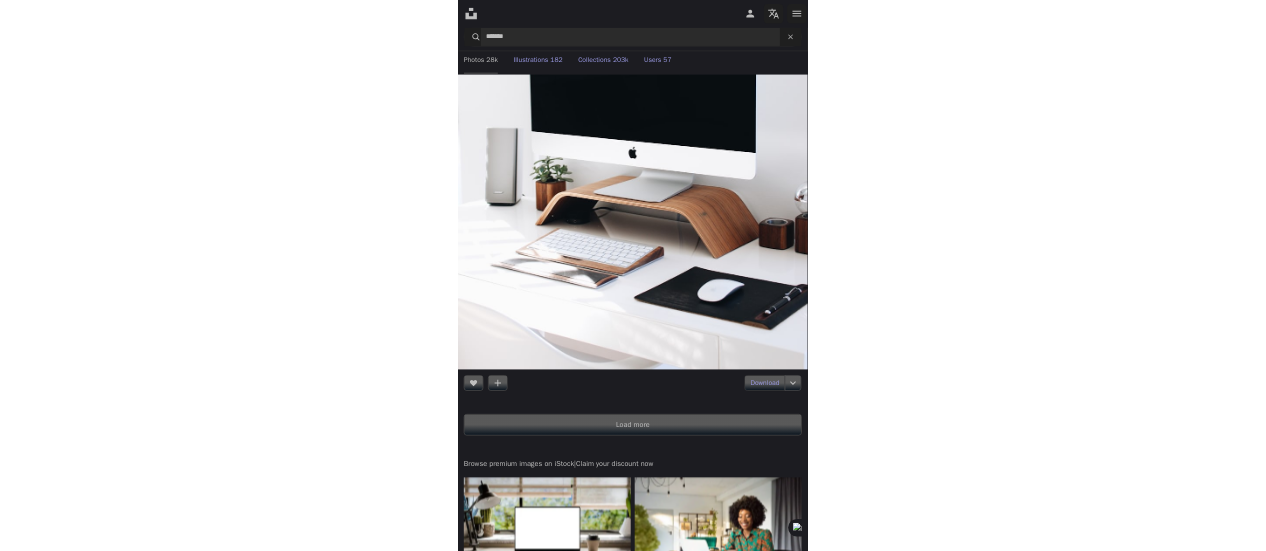 scroll, scrollTop: 0, scrollLeft: 0, axis: both 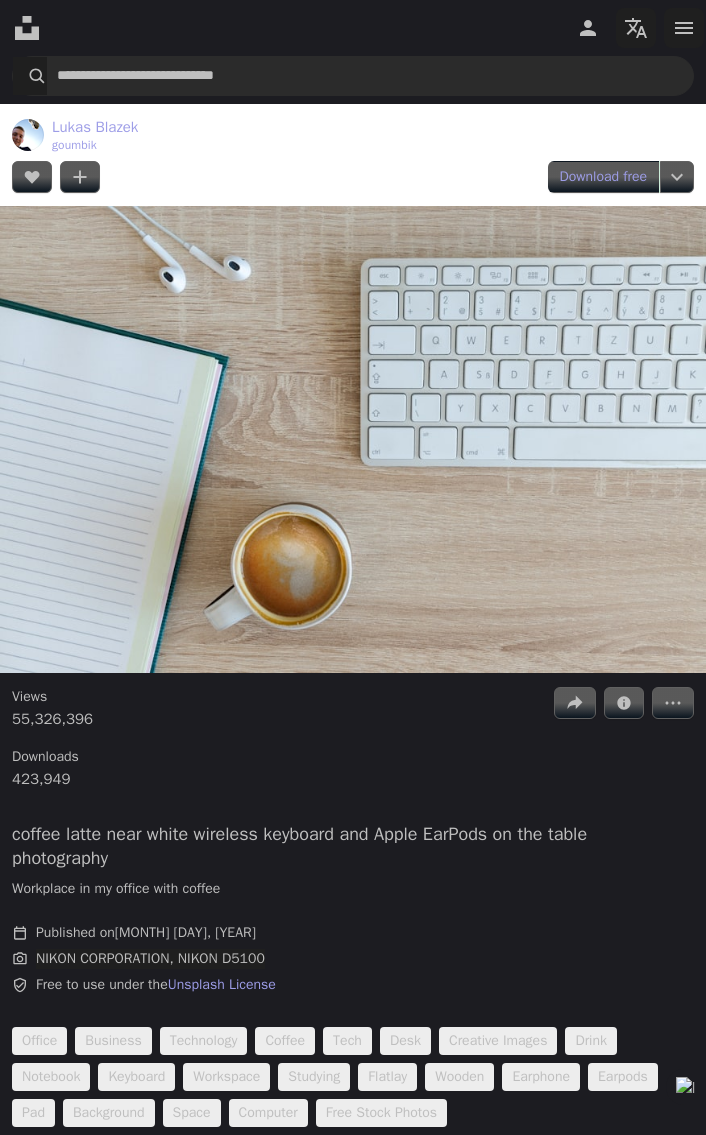 click on "Download free" at bounding box center [604, 177] 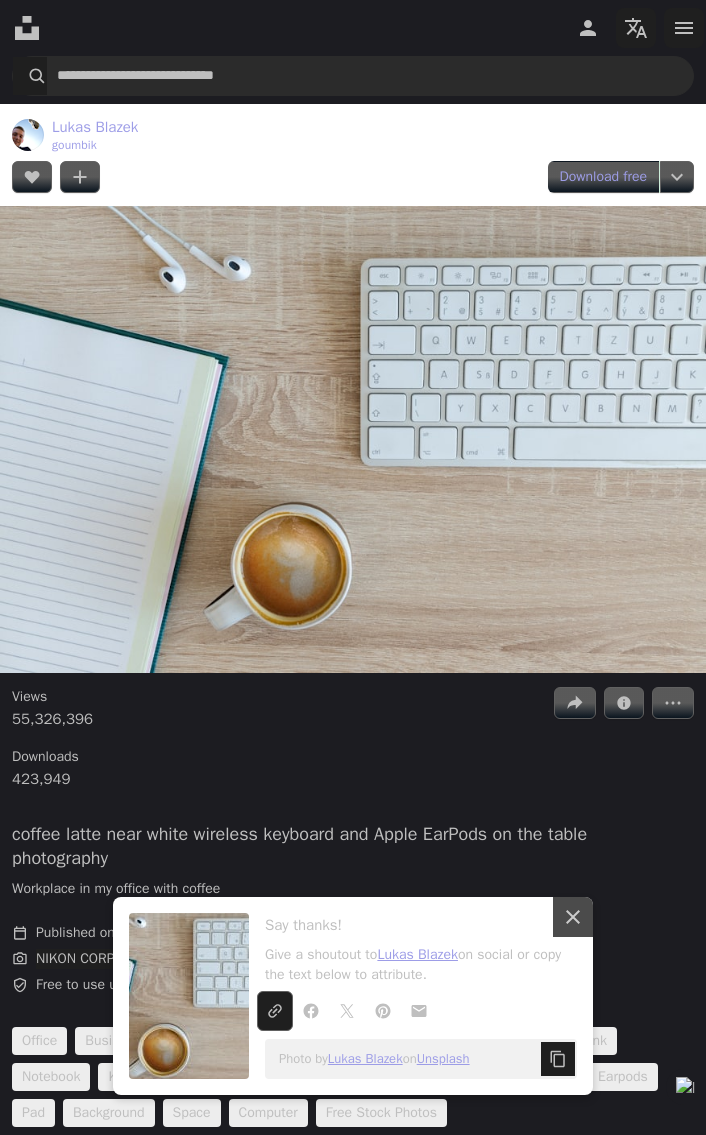 click on "Download free" at bounding box center (604, 177) 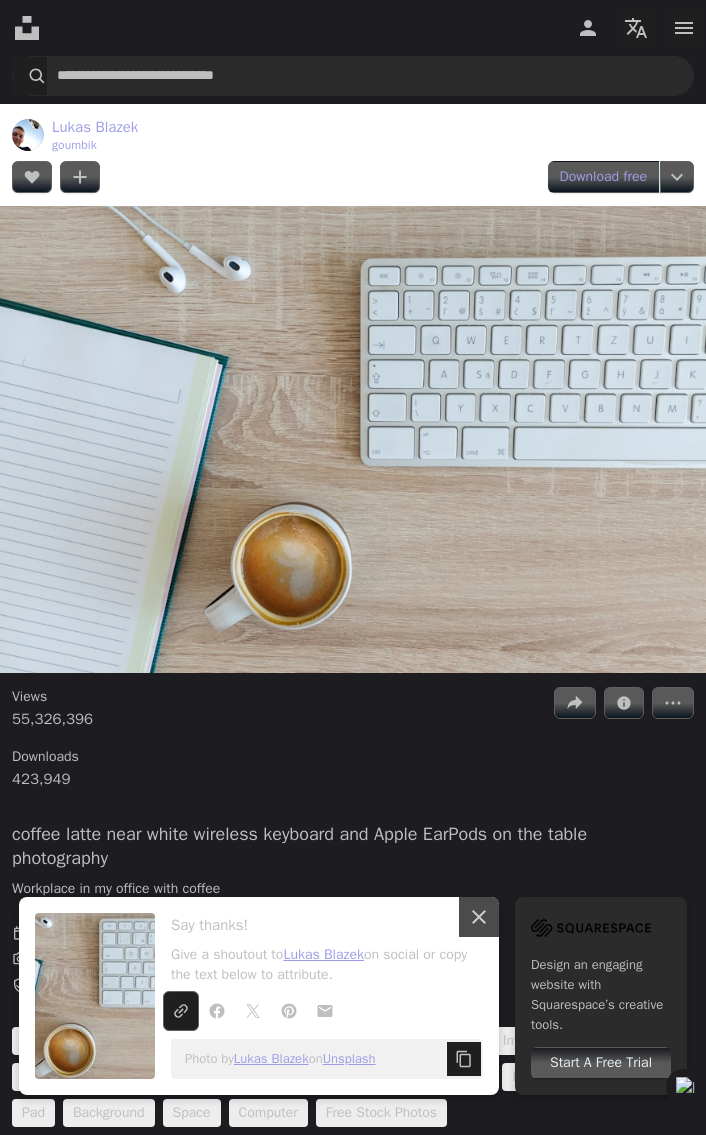 click on "Download free" at bounding box center [604, 177] 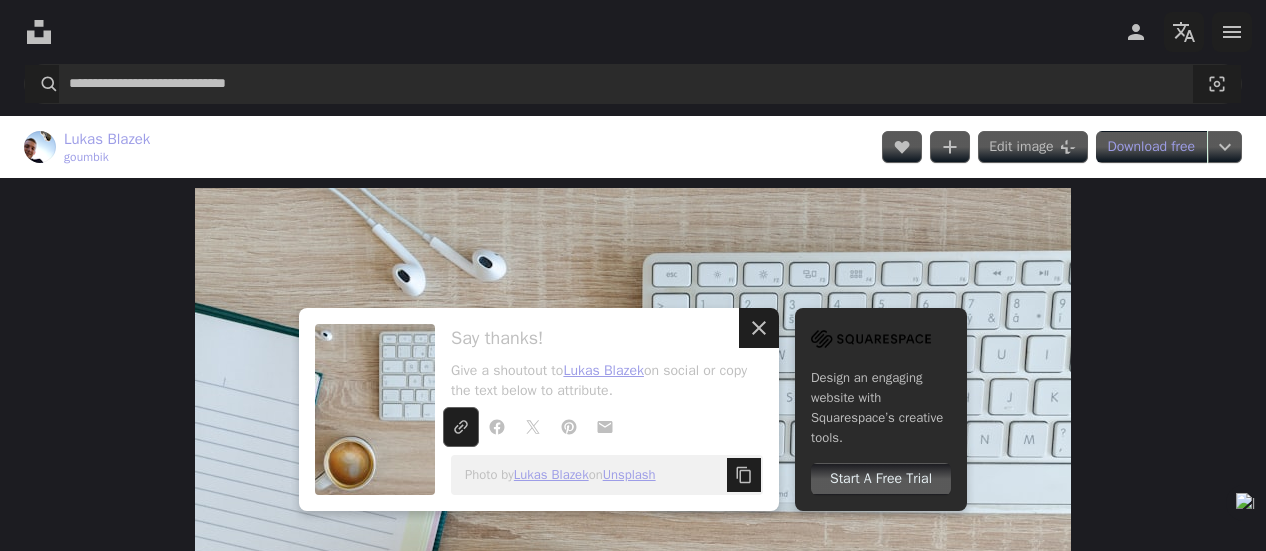 click on "An X shape Close" at bounding box center (759, 328) 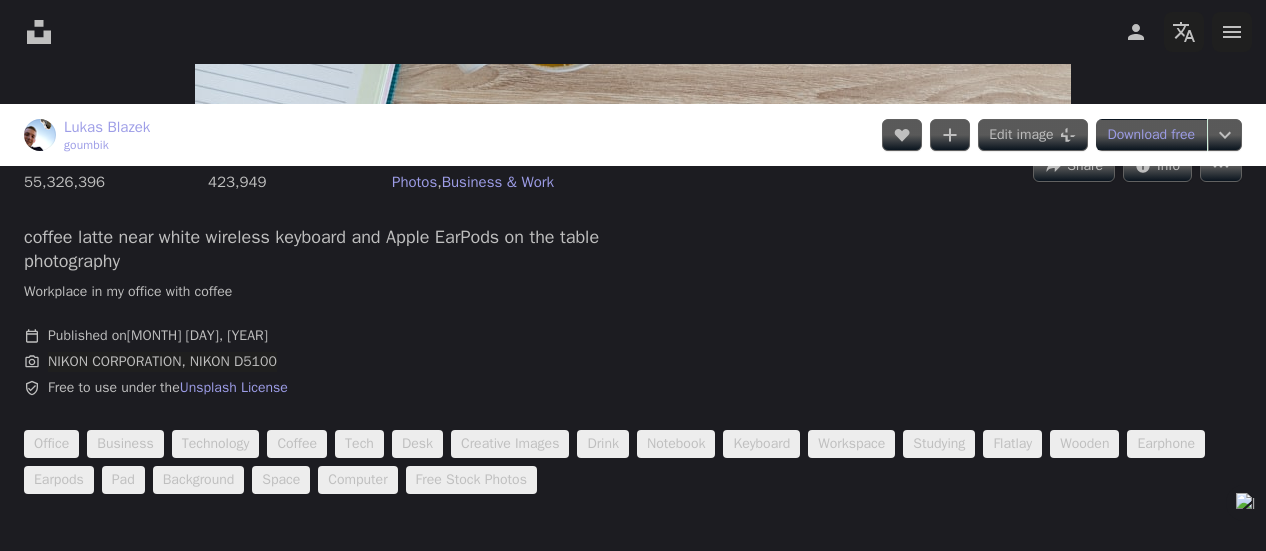 scroll, scrollTop: 652, scrollLeft: 0, axis: vertical 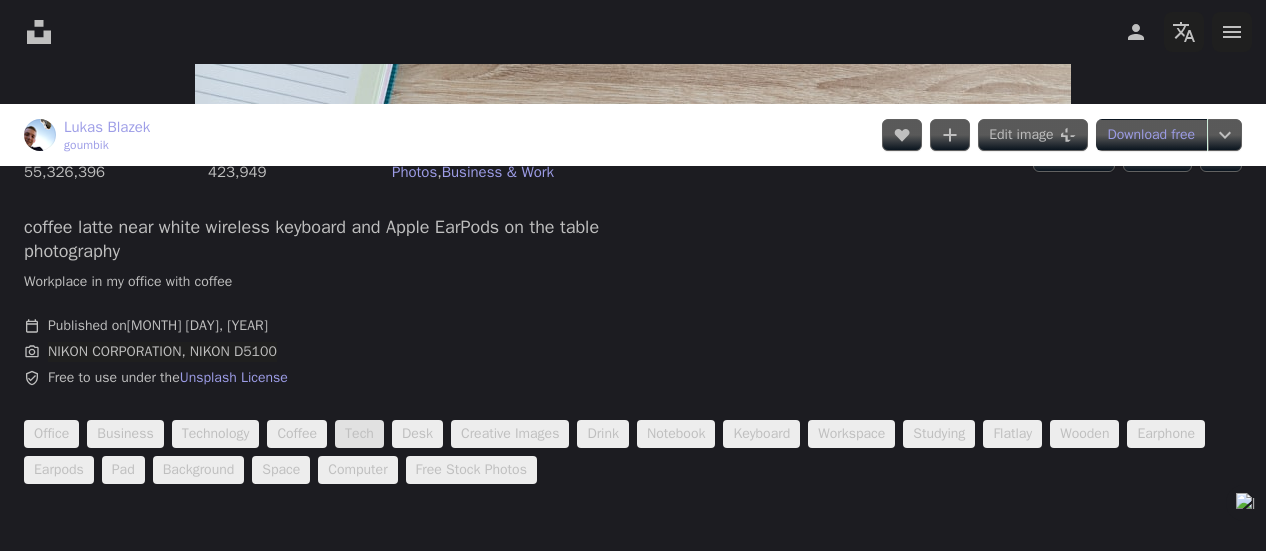 click on "tech" at bounding box center [359, 434] 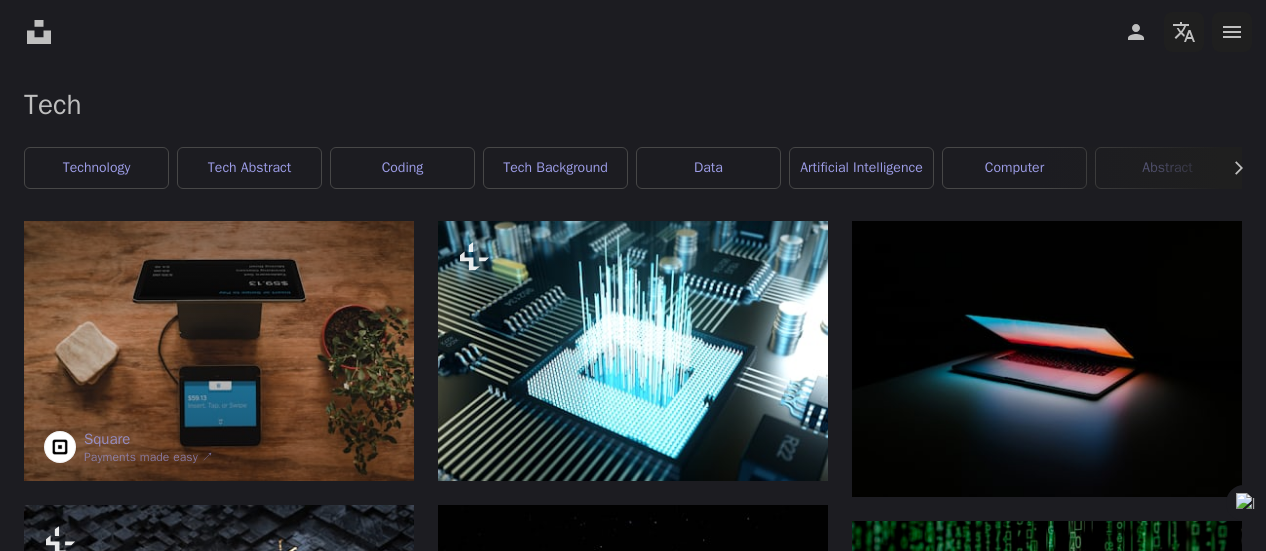 scroll, scrollTop: 0, scrollLeft: 0, axis: both 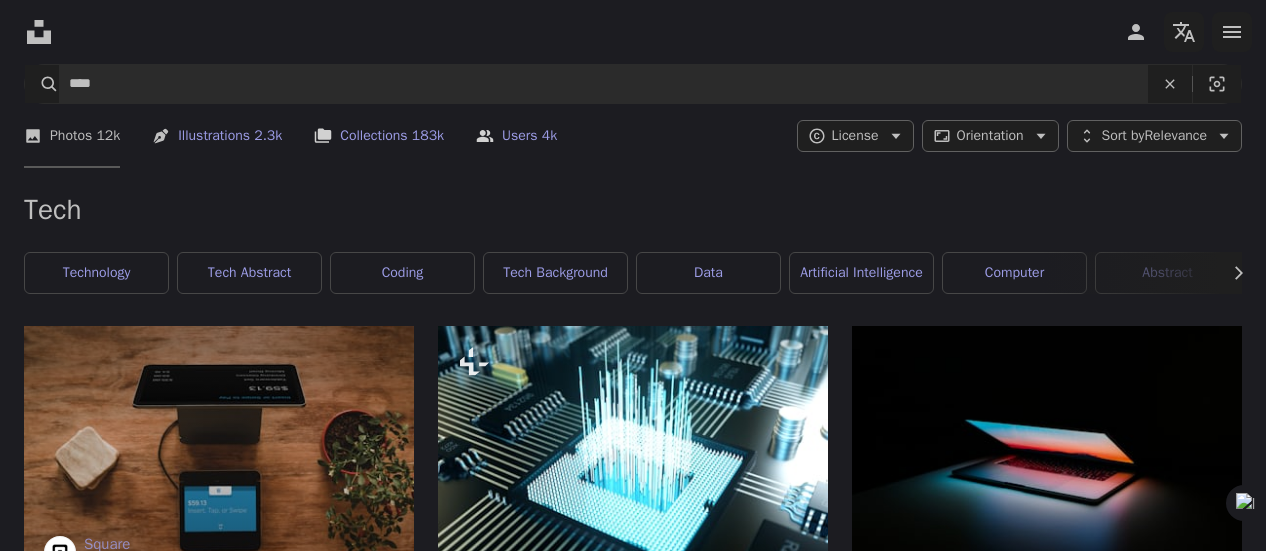 click on "Pen Tool Illustrations   2.3k" at bounding box center [217, 136] 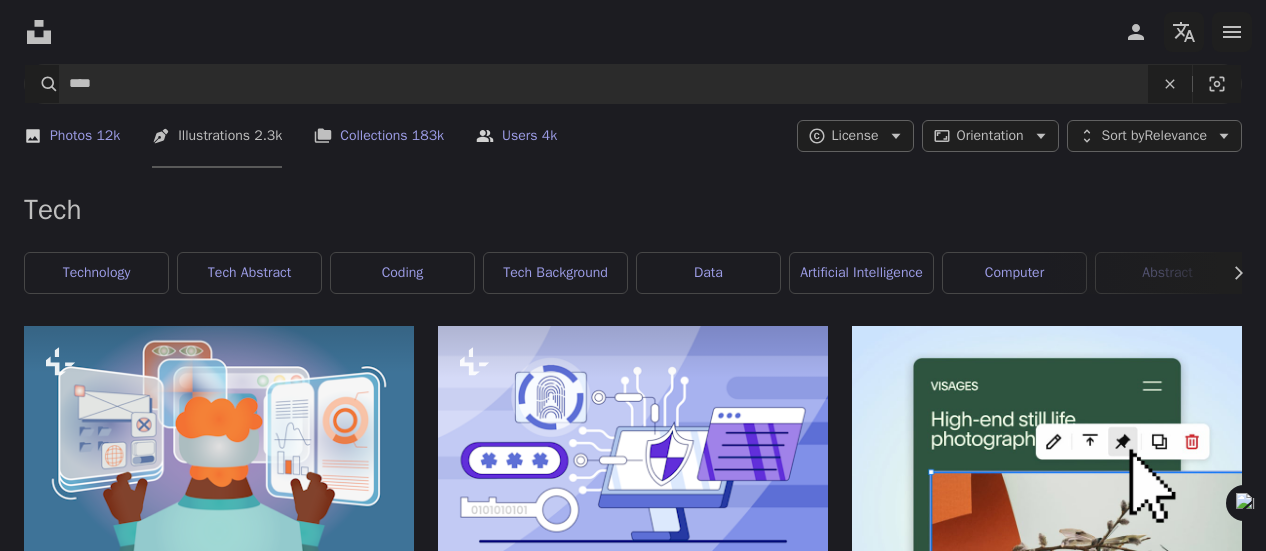 click on "A stack of folders Collections   183k" at bounding box center (379, 136) 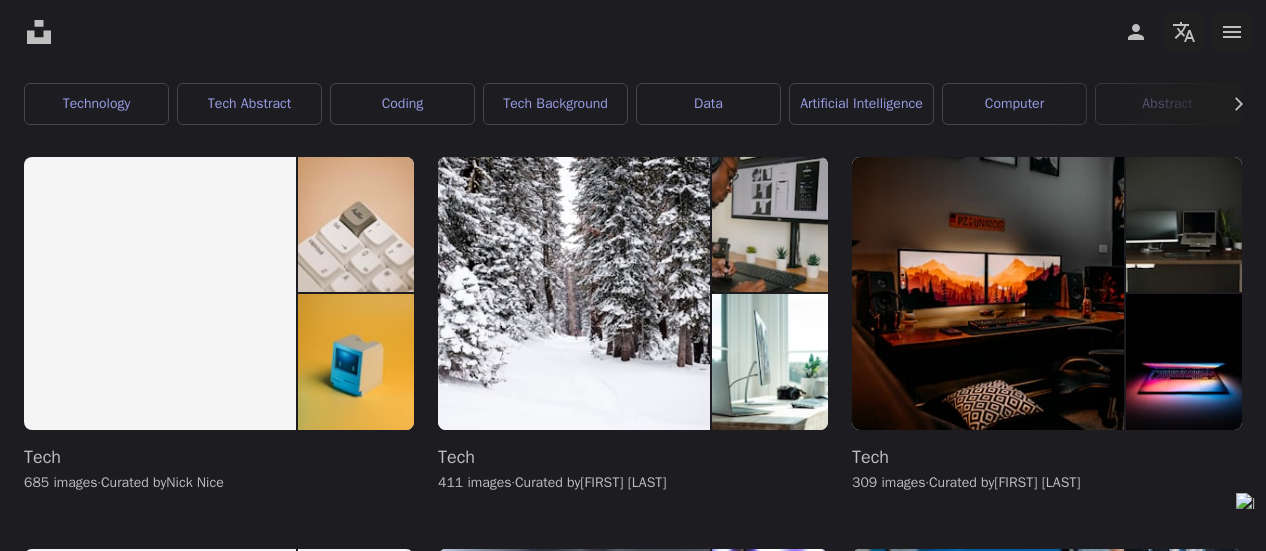 scroll, scrollTop: 168, scrollLeft: 0, axis: vertical 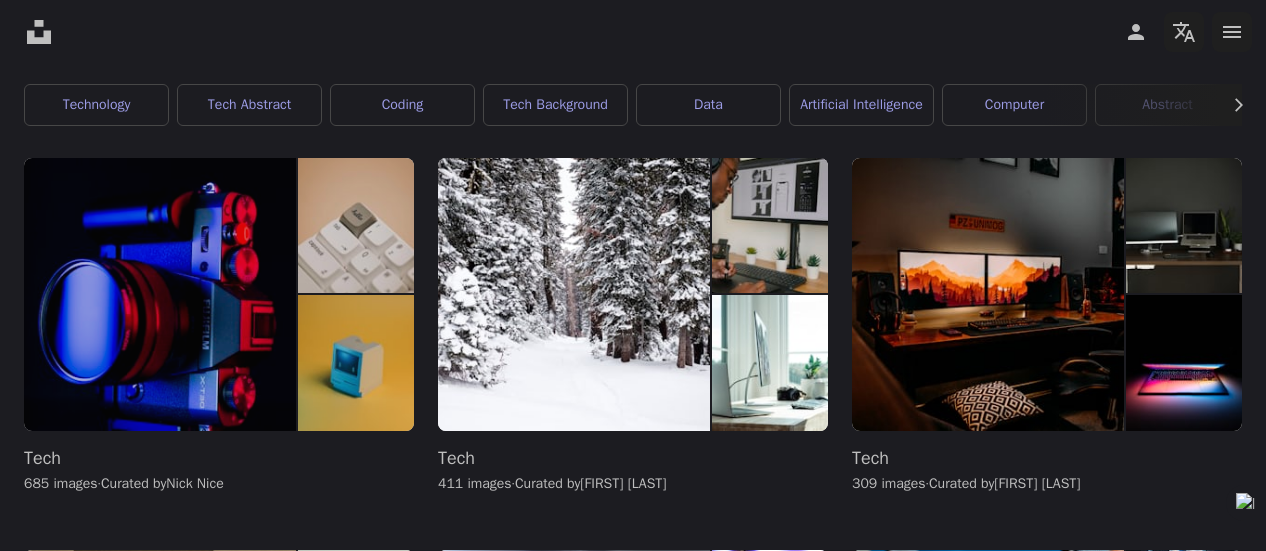 click at bounding box center (160, 294) 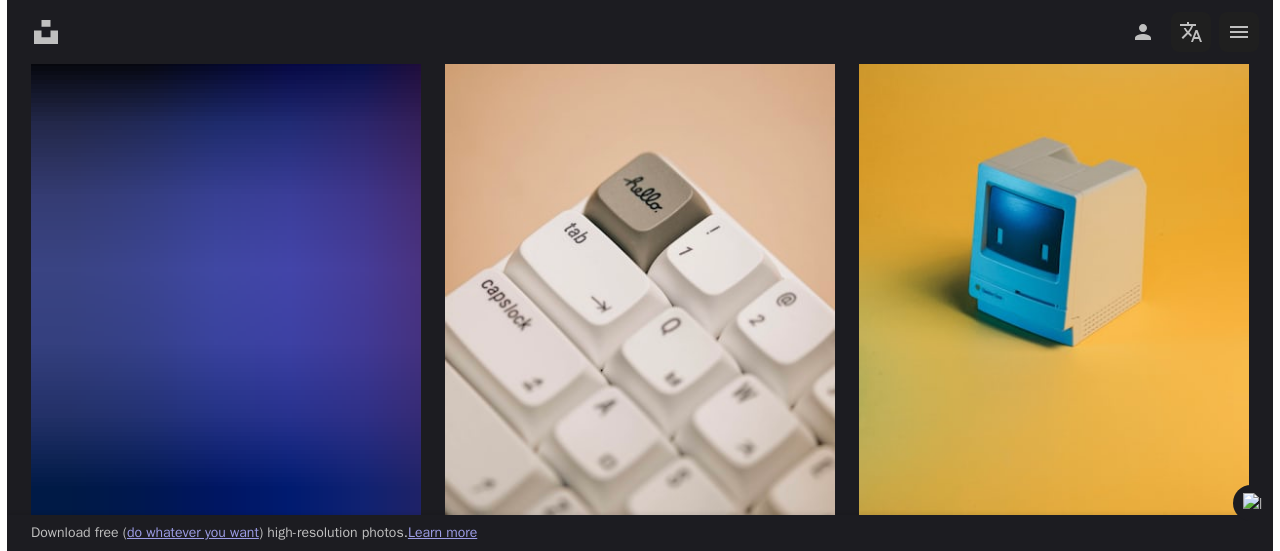 scroll, scrollTop: 462, scrollLeft: 0, axis: vertical 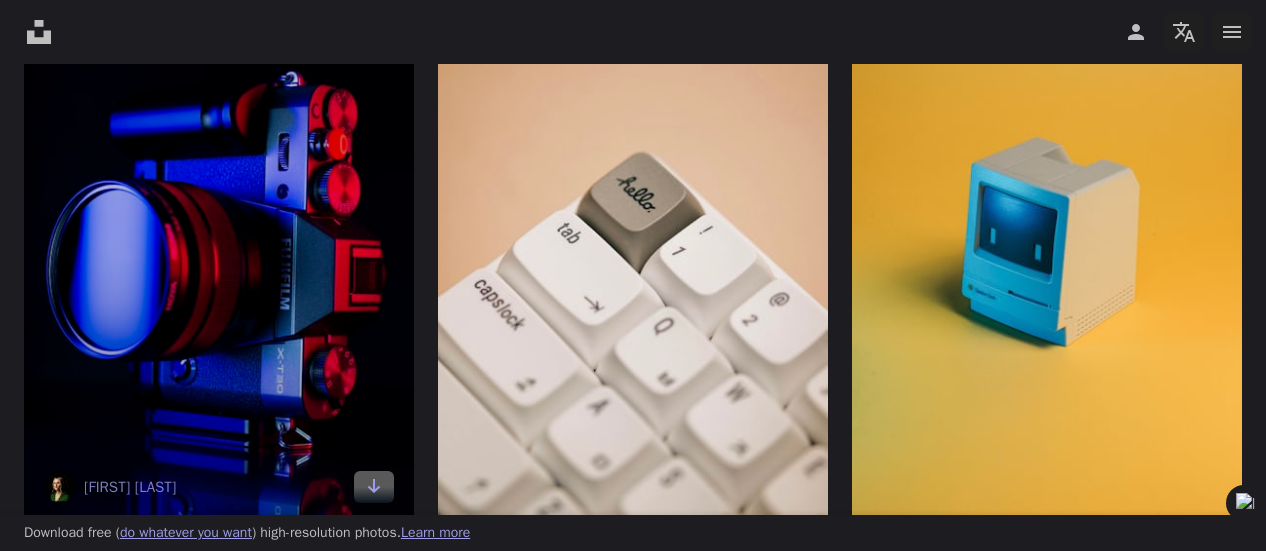 click at bounding box center [219, 230] 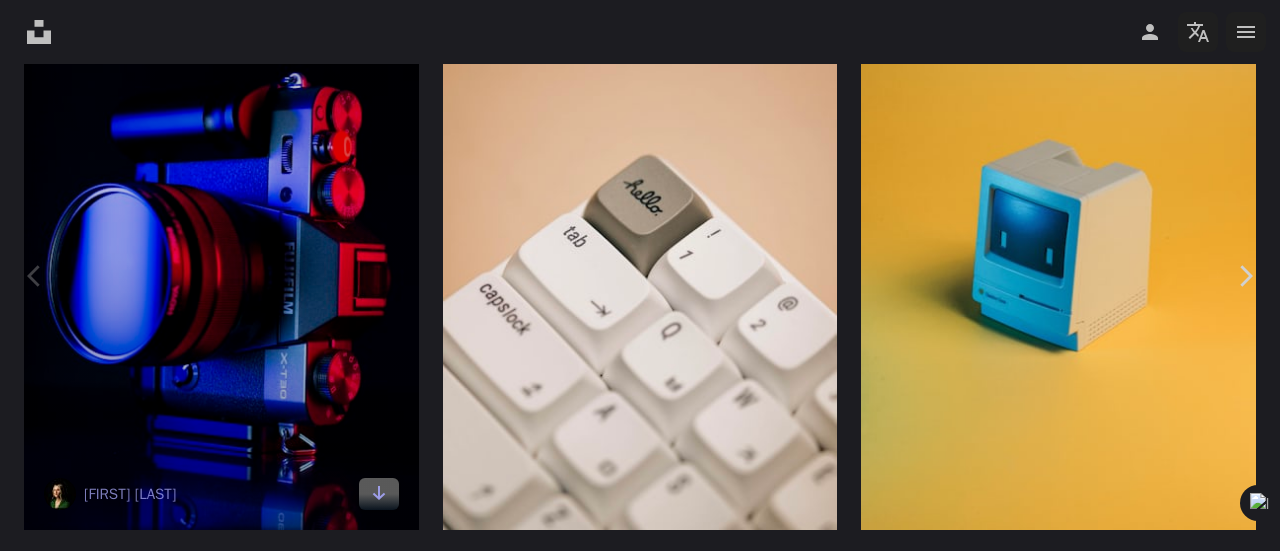 scroll, scrollTop: 44, scrollLeft: 0, axis: vertical 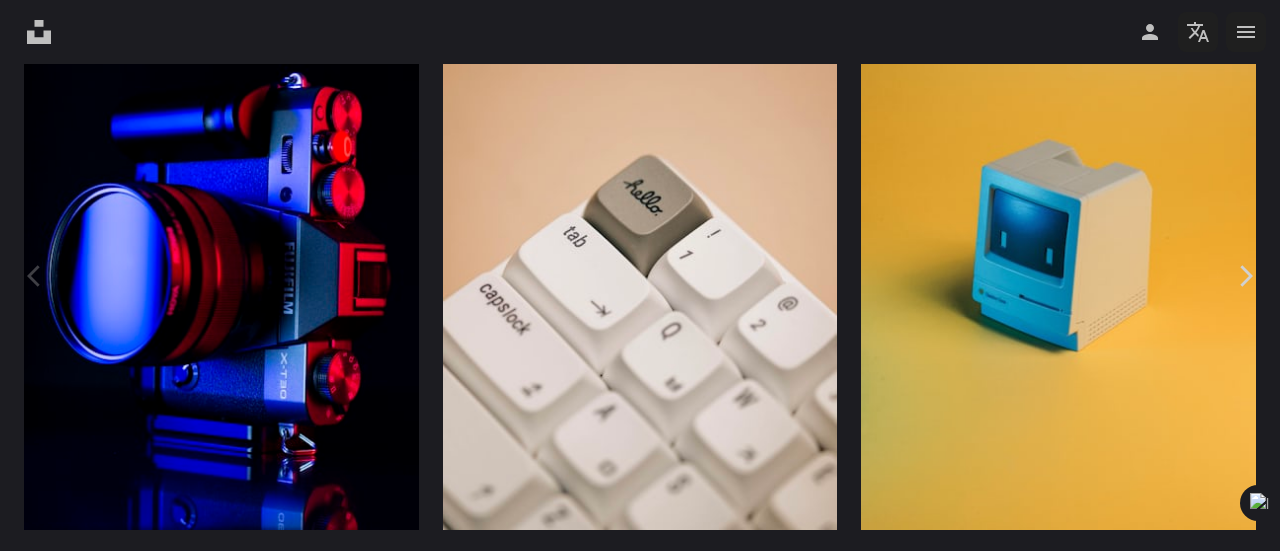click on "Zoom in" at bounding box center [632, 5437] 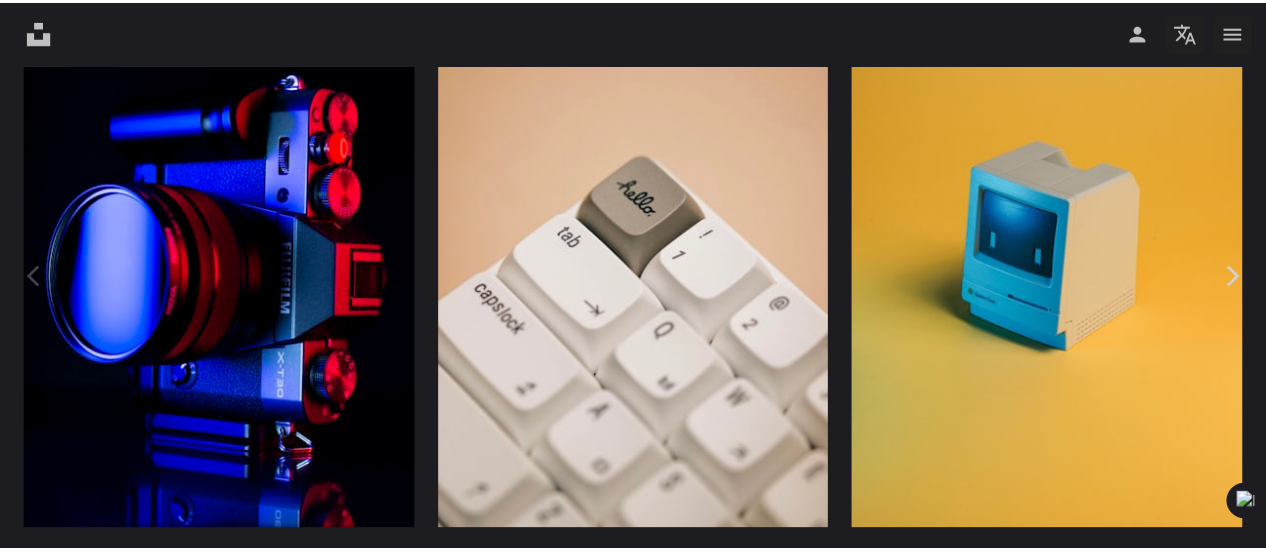 scroll, scrollTop: 0, scrollLeft: 0, axis: both 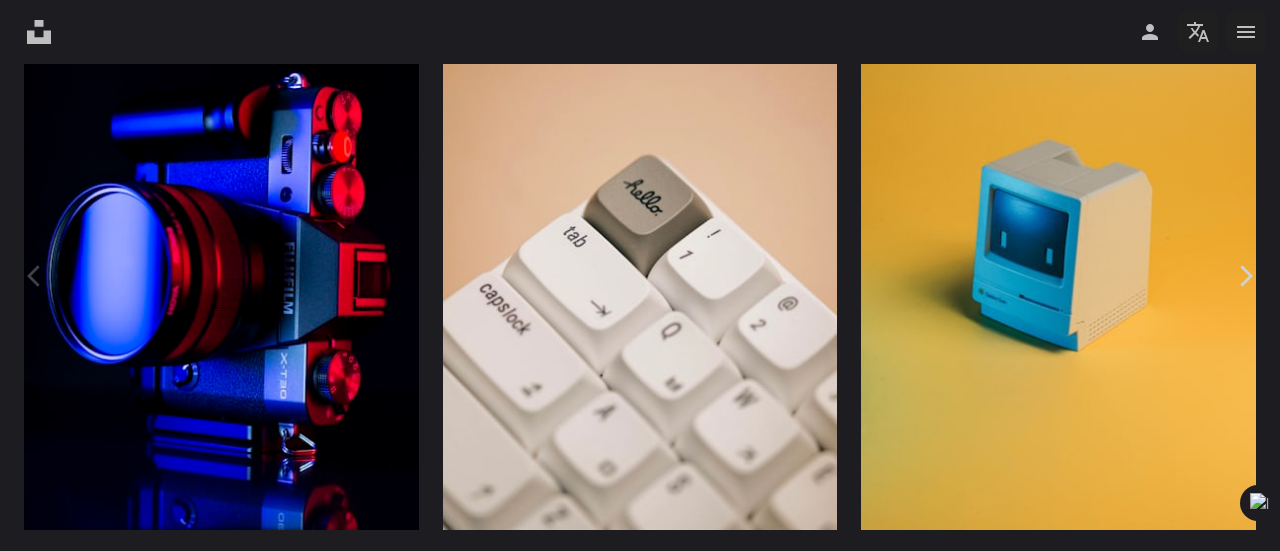click on "An X shape" at bounding box center [20, 20] 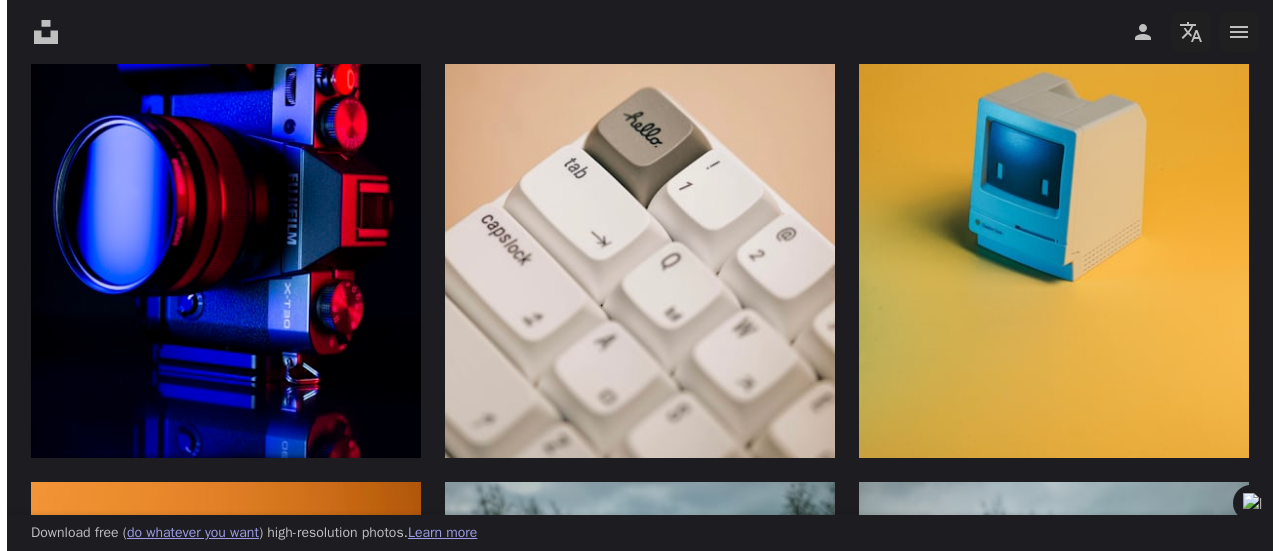 scroll, scrollTop: 528, scrollLeft: 0, axis: vertical 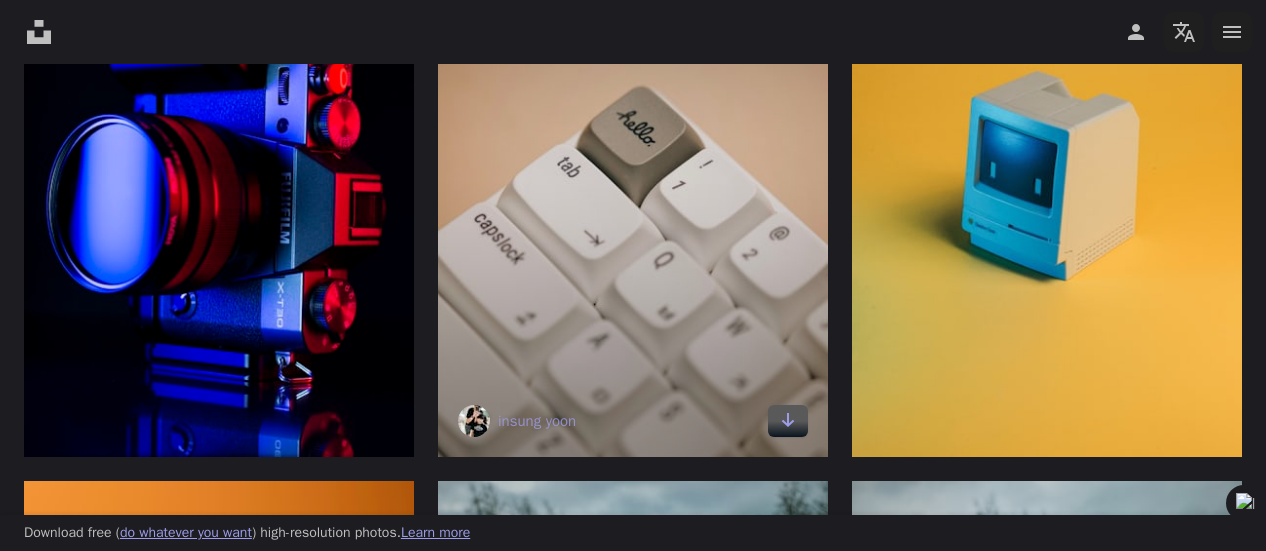 click at bounding box center (633, 164) 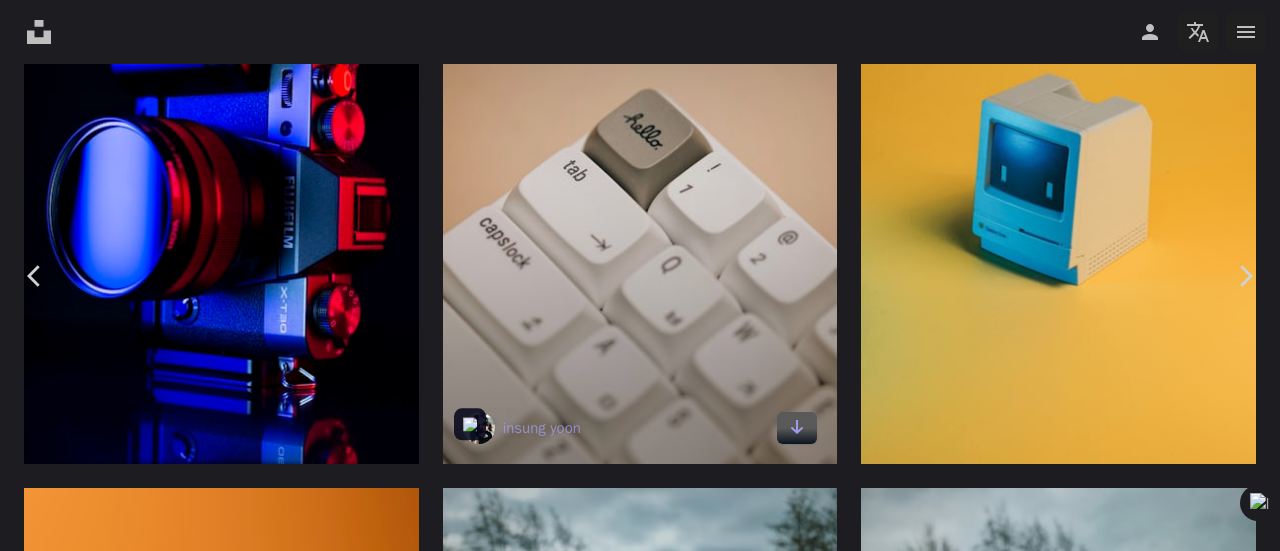 scroll, scrollTop: 224, scrollLeft: 0, axis: vertical 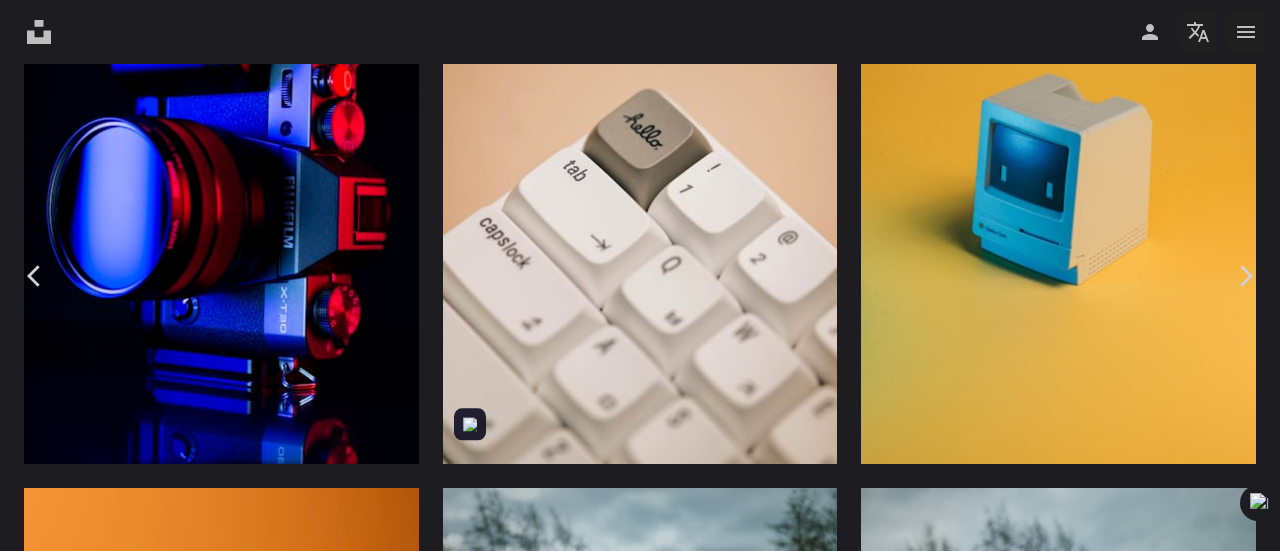 click on "Download free" at bounding box center (1081, 5068) 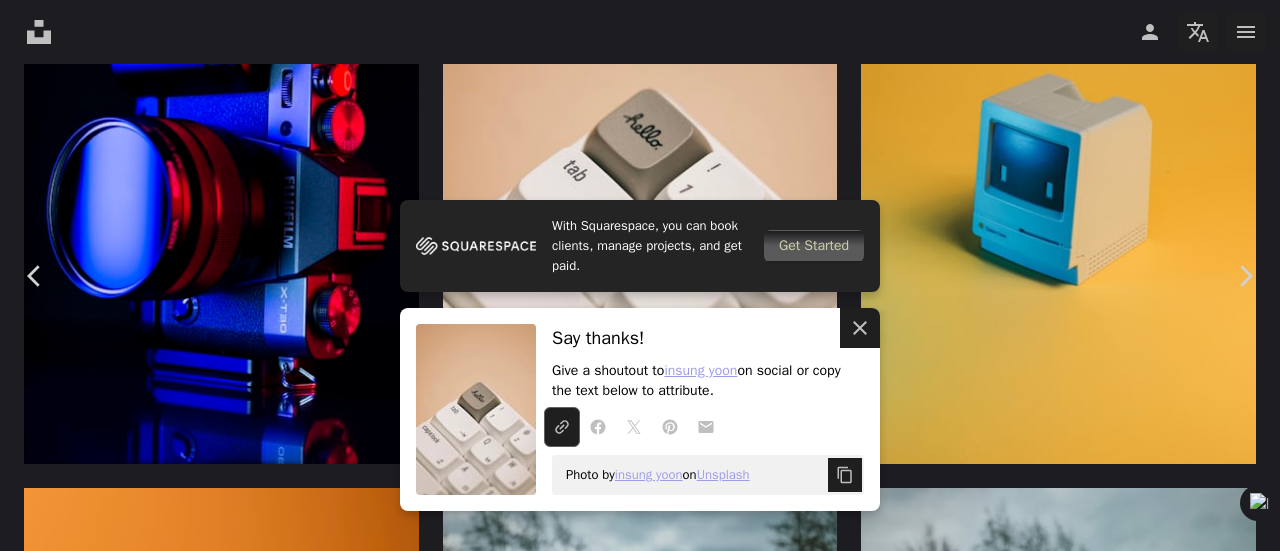 click on "An X shape Close" at bounding box center [860, 328] 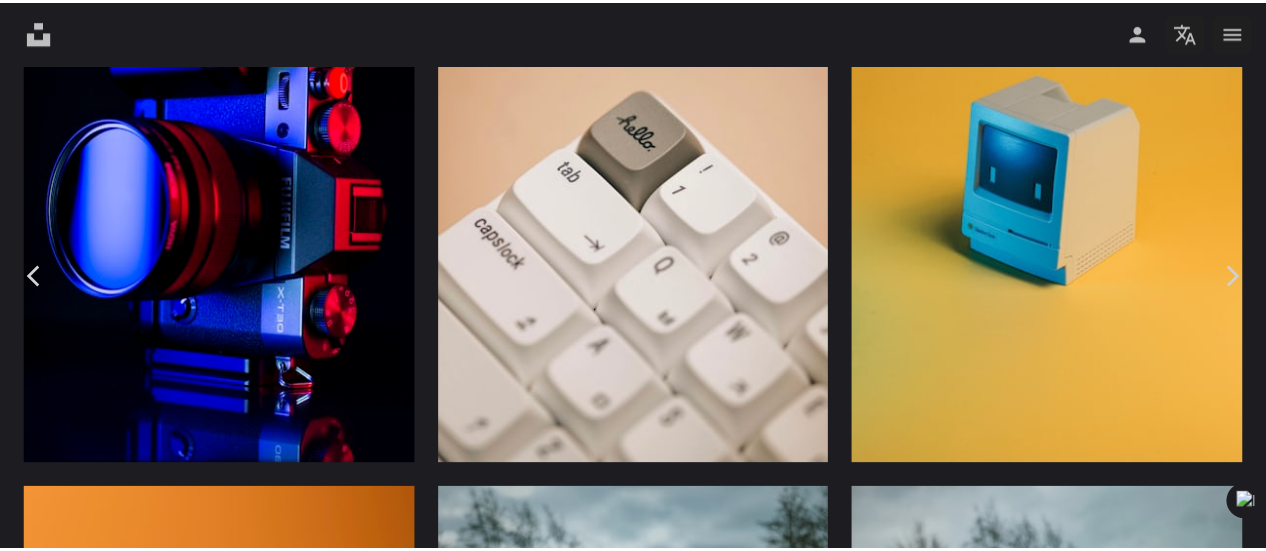 scroll, scrollTop: 0, scrollLeft: 0, axis: both 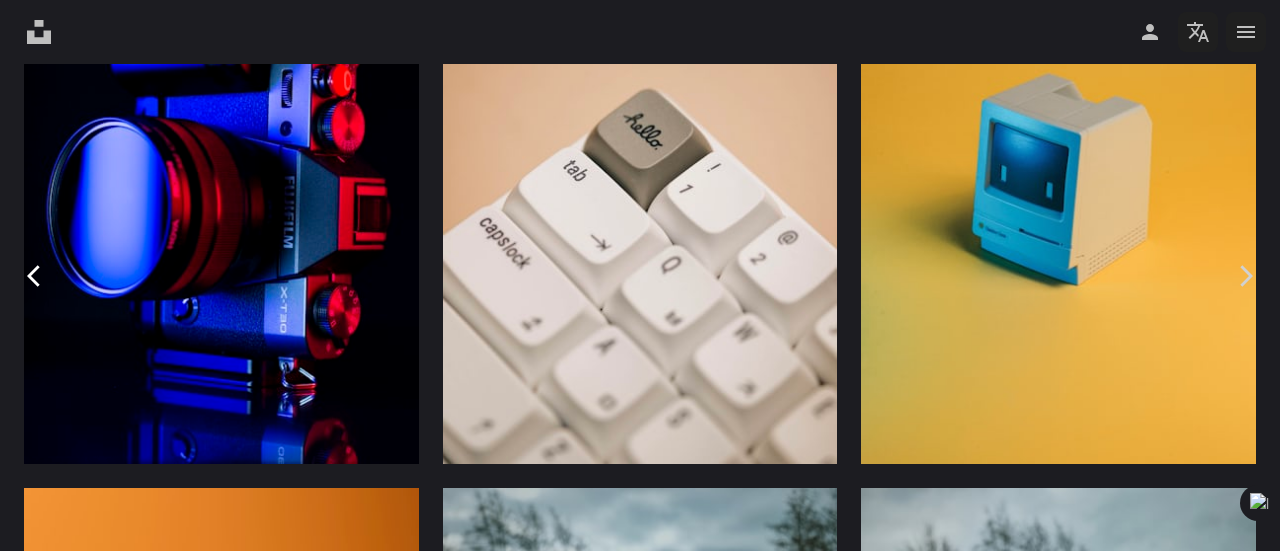 click on "Chevron left" at bounding box center (35, 276) 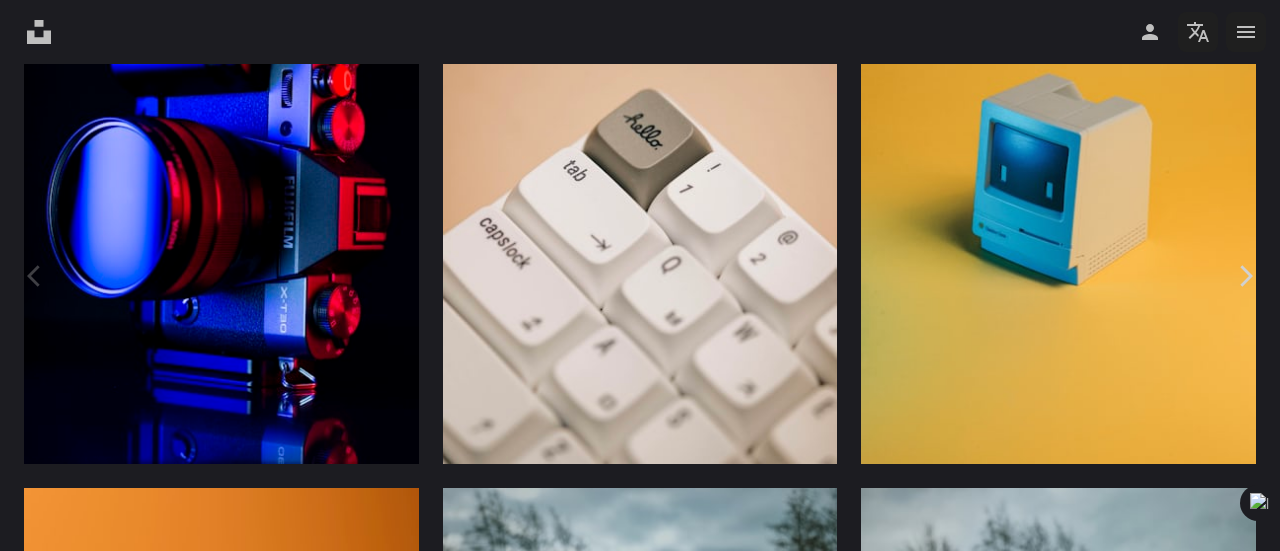 click on "An X shape" at bounding box center (20, 20) 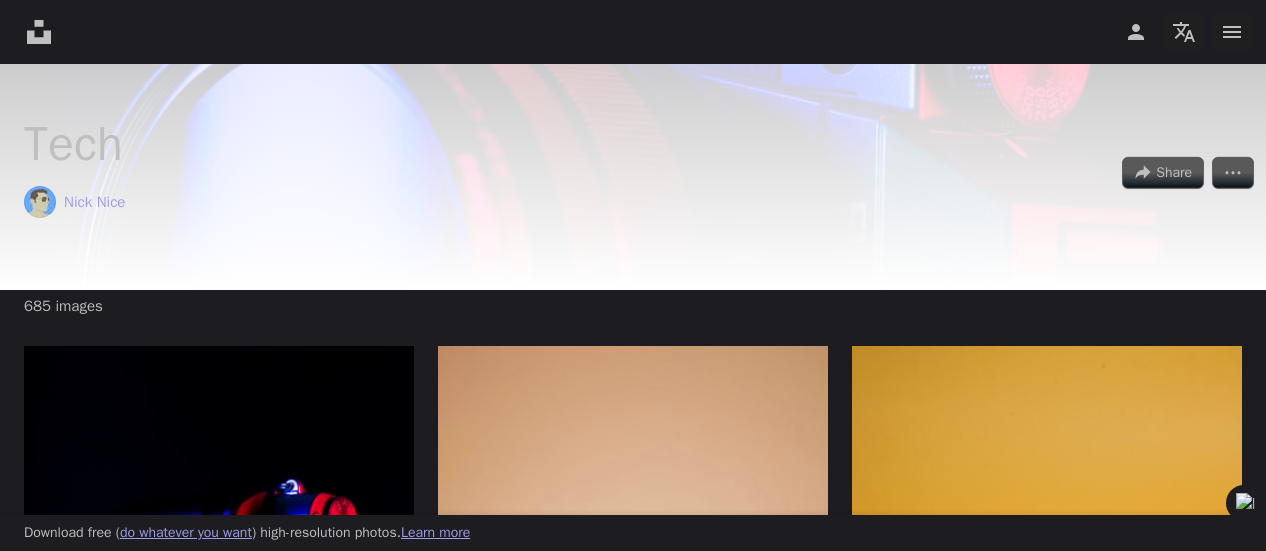 scroll, scrollTop: 0, scrollLeft: 0, axis: both 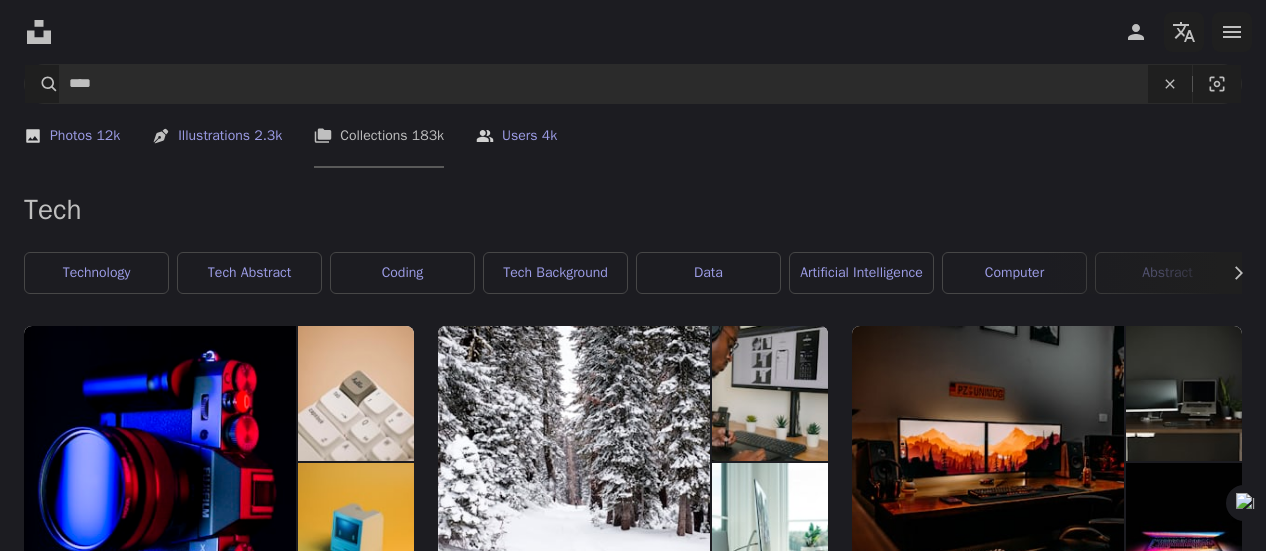 click on "Pen Tool Illustrations   2.3k" at bounding box center [217, 136] 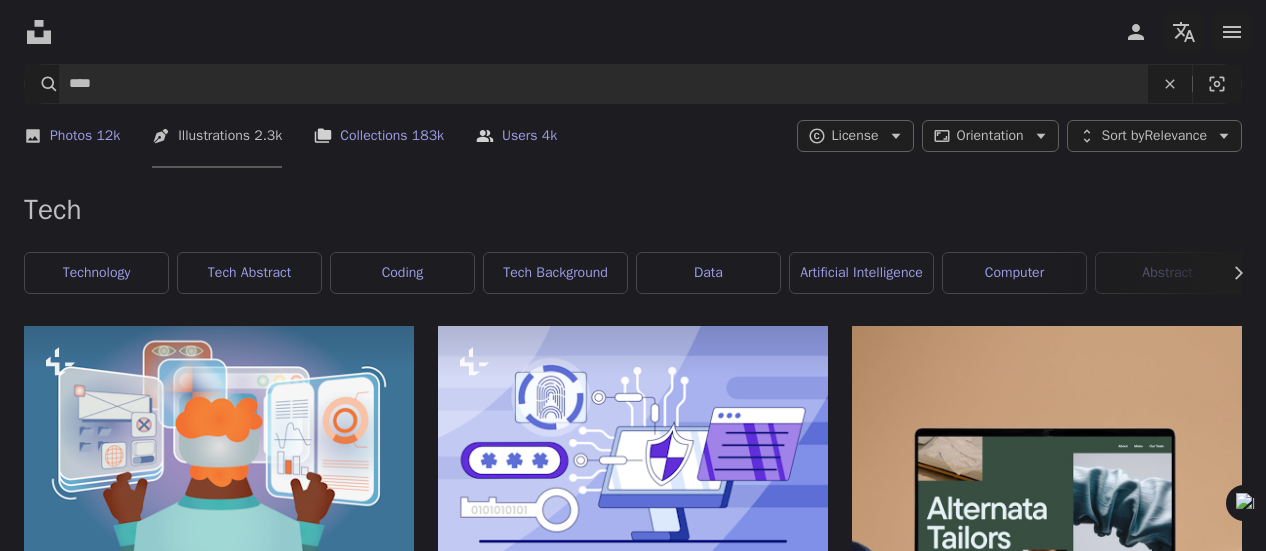 click on "A photo Photos   12k" at bounding box center (72, 136) 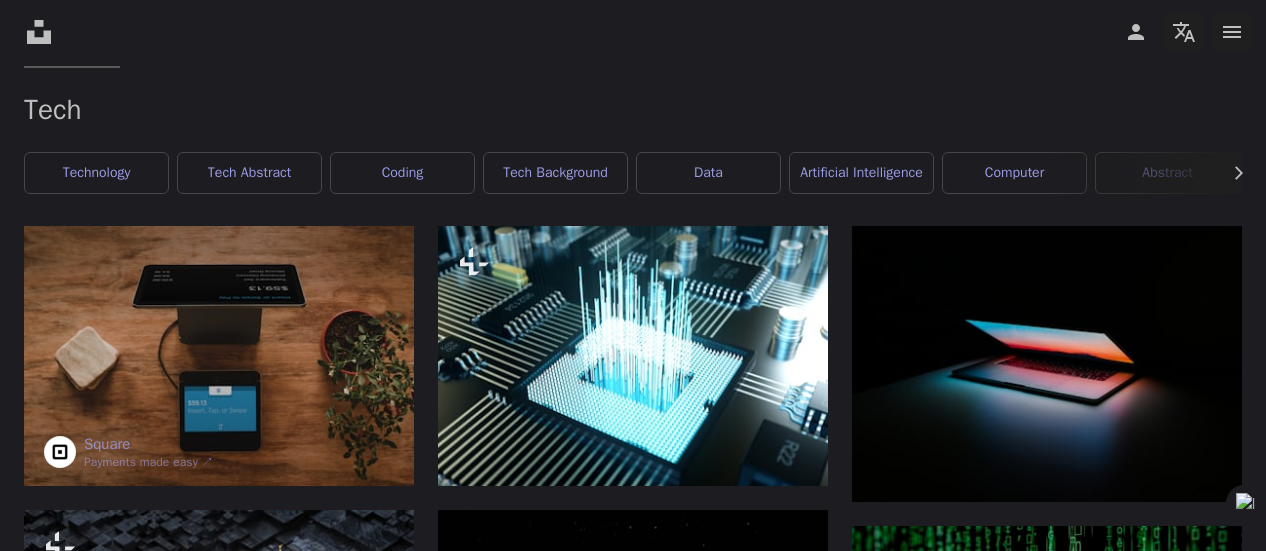 scroll, scrollTop: 0, scrollLeft: 0, axis: both 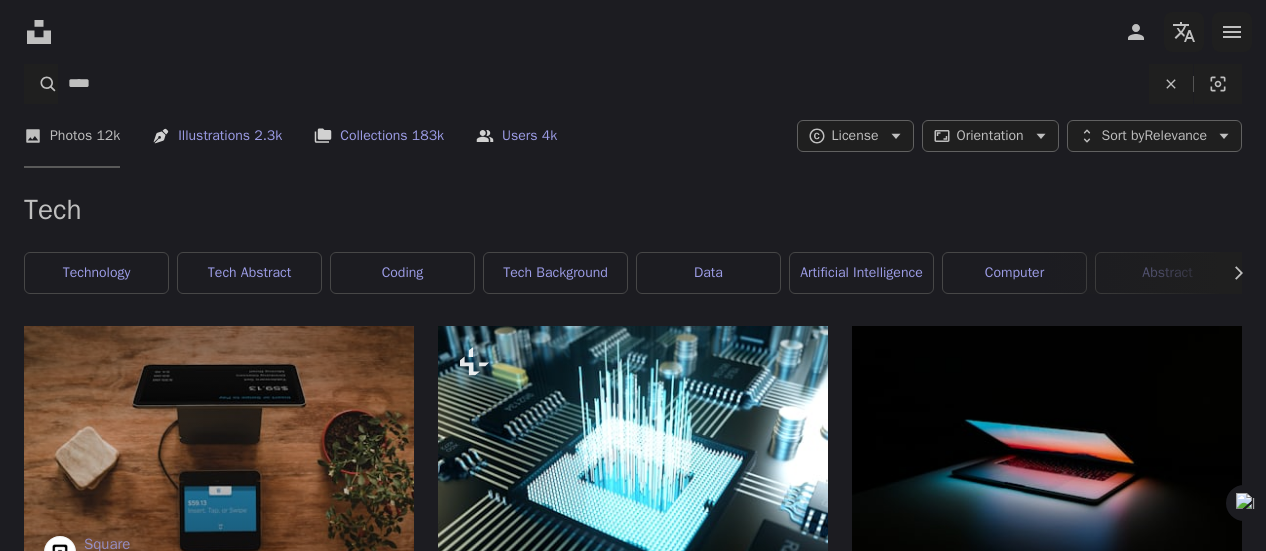 click on "****" at bounding box center (603, 84) 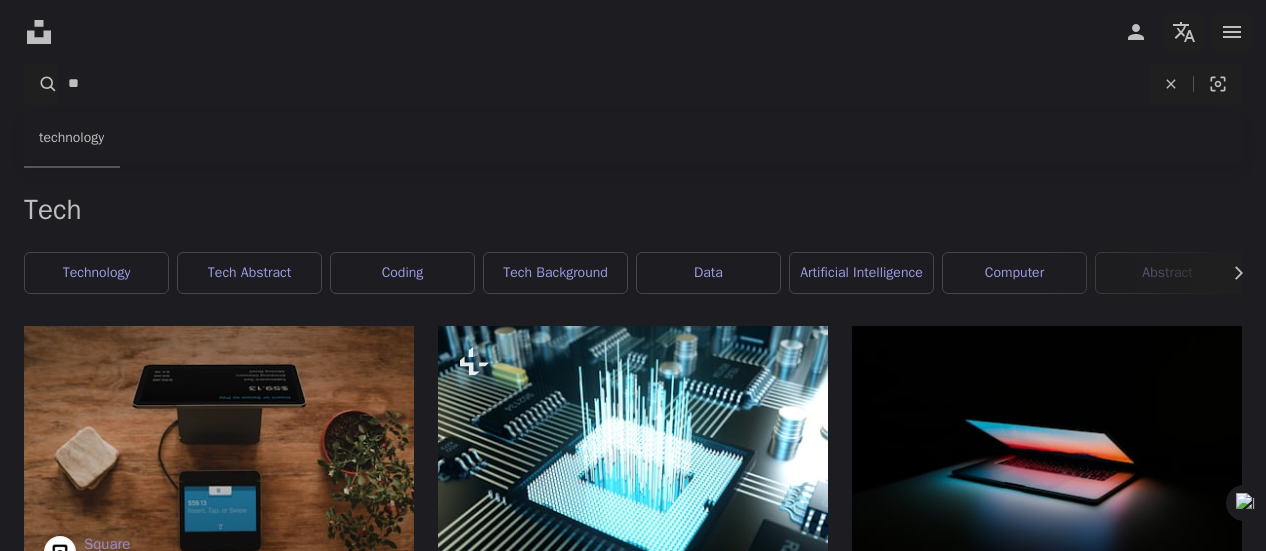 type on "*" 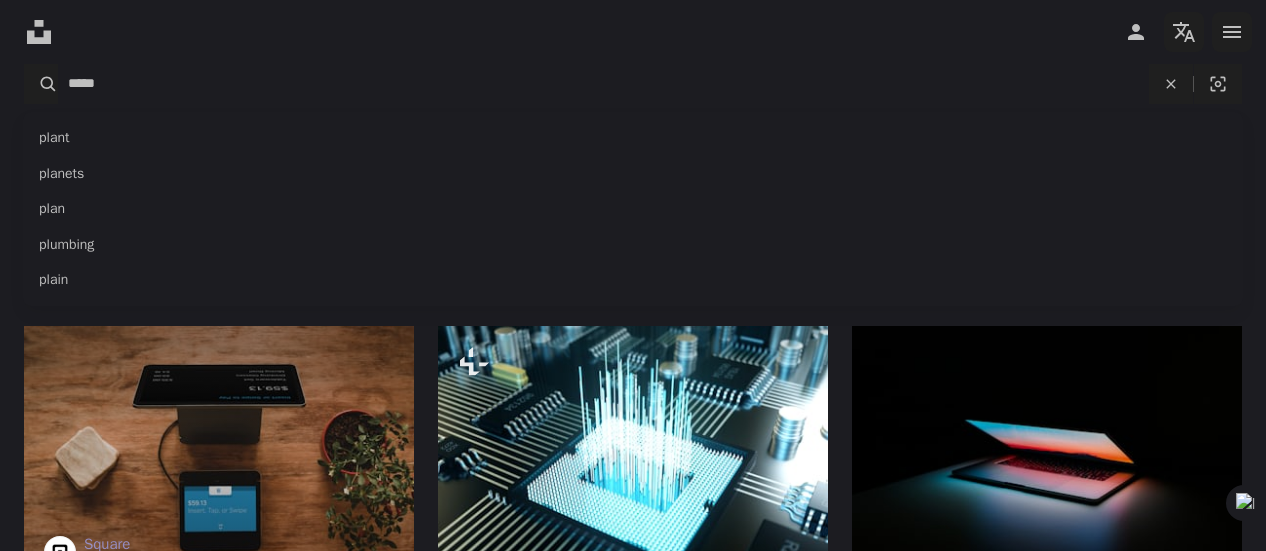 type on "******" 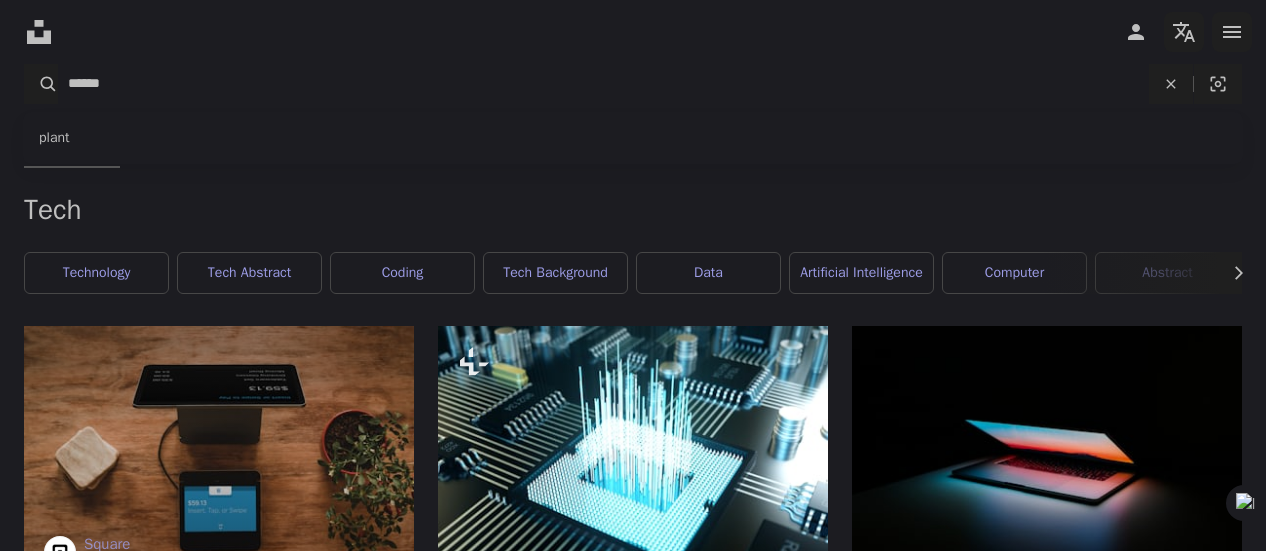 click on "A magnifying glass" at bounding box center (41, 84) 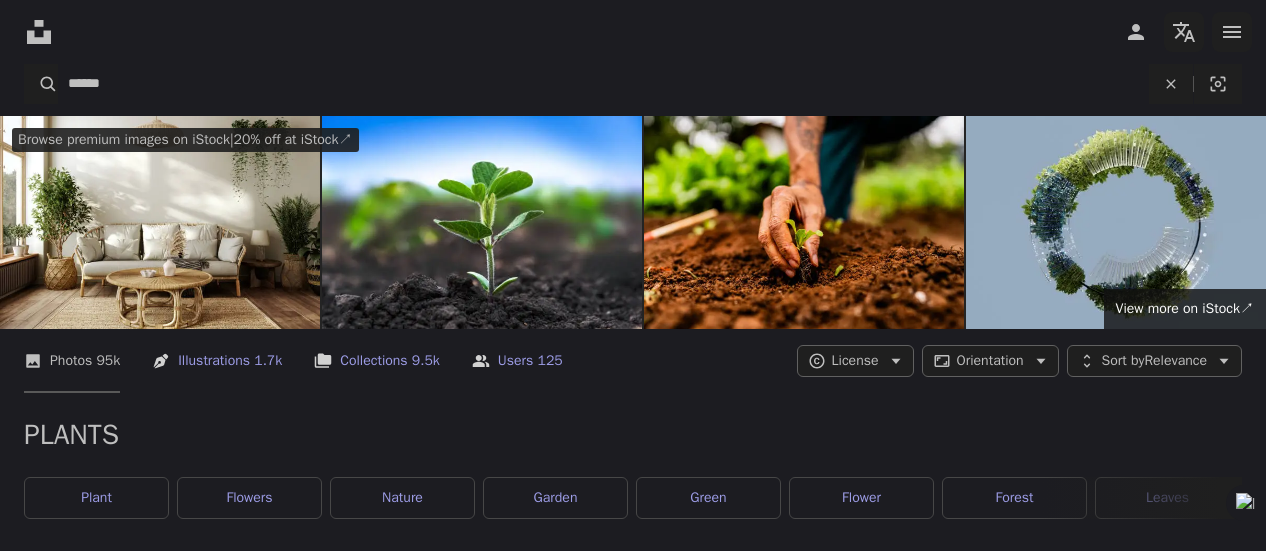 click on "******" at bounding box center (603, 84) 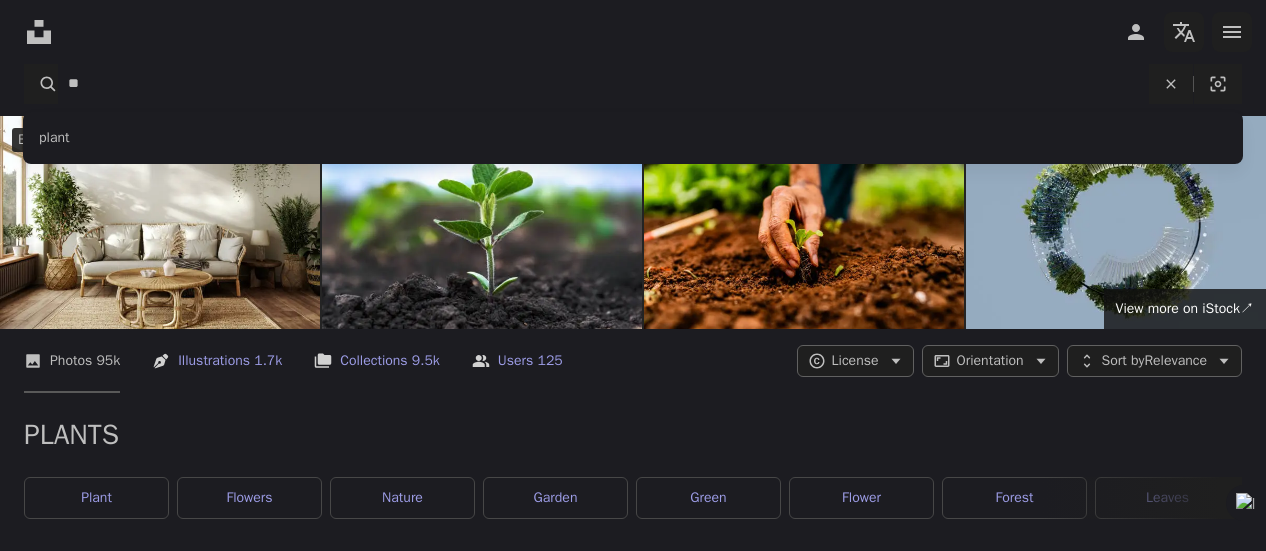 type on "*" 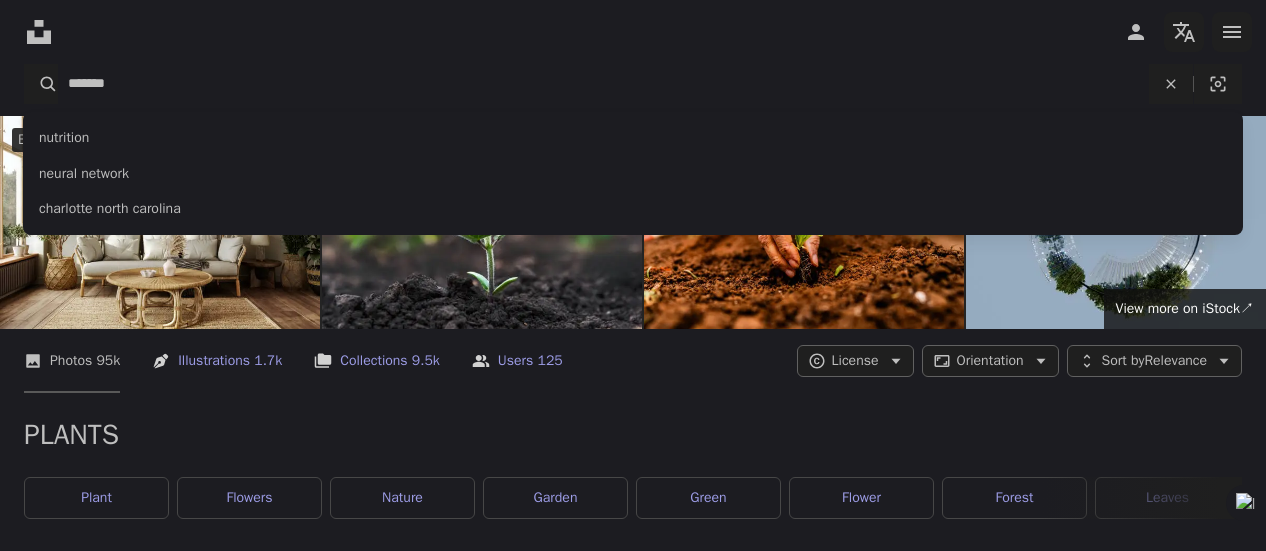 type on "*******" 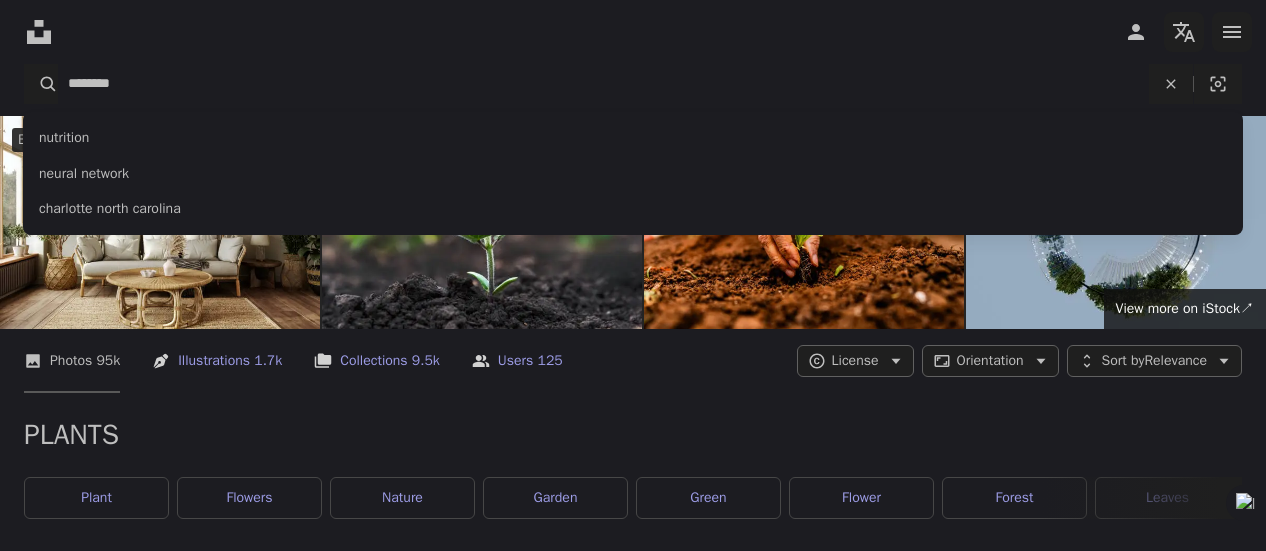 click on "A magnifying glass" at bounding box center (41, 84) 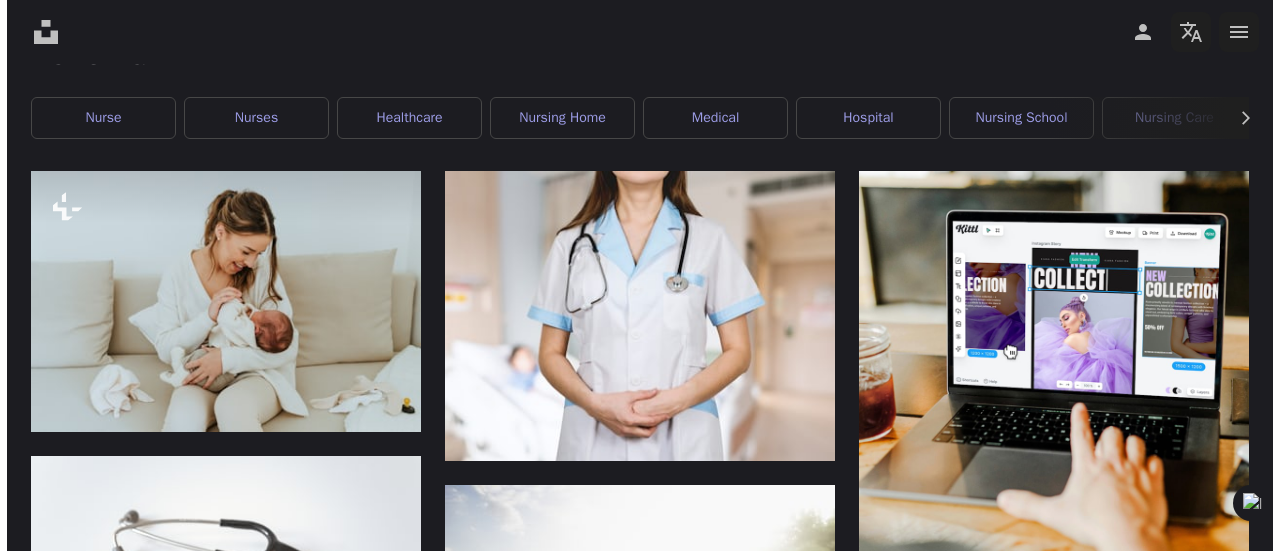 scroll, scrollTop: 382, scrollLeft: 0, axis: vertical 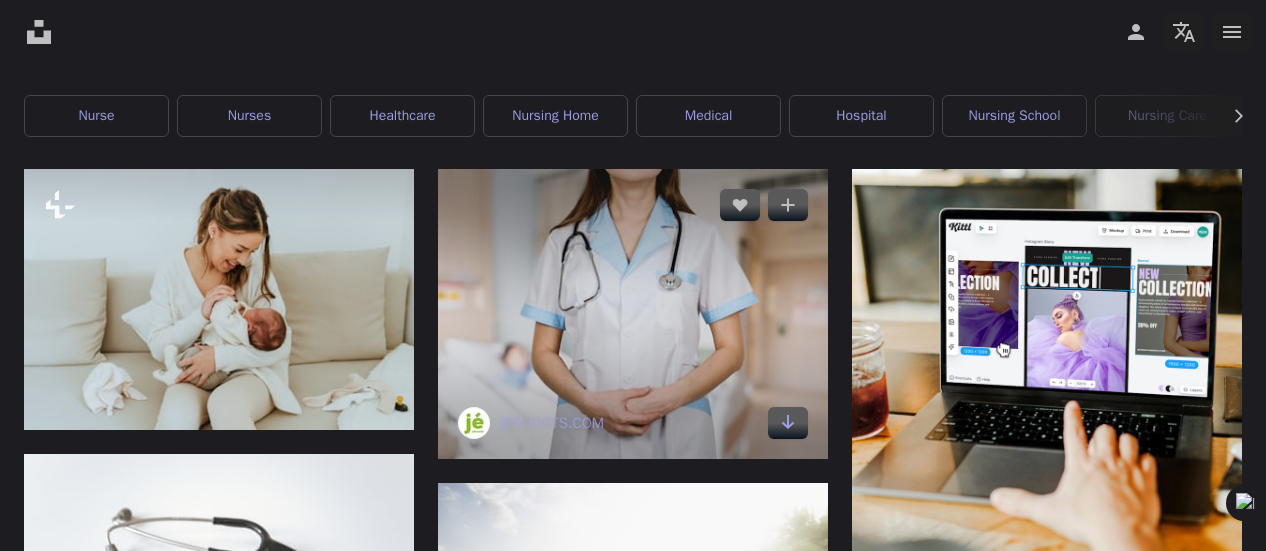 click at bounding box center (633, 314) 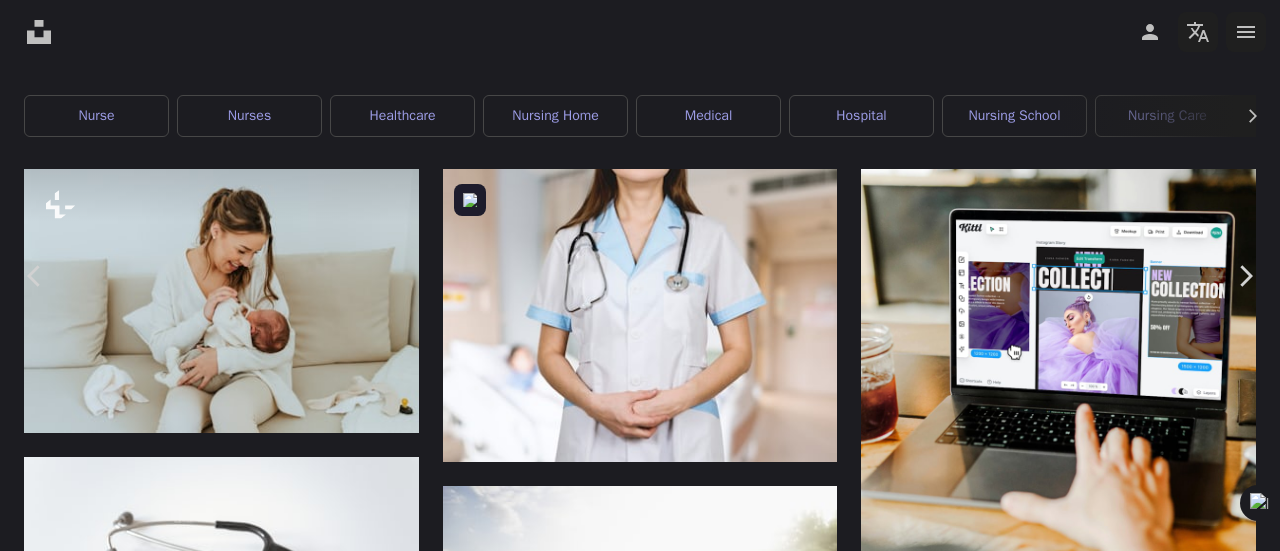 click at bounding box center (632, 4347) 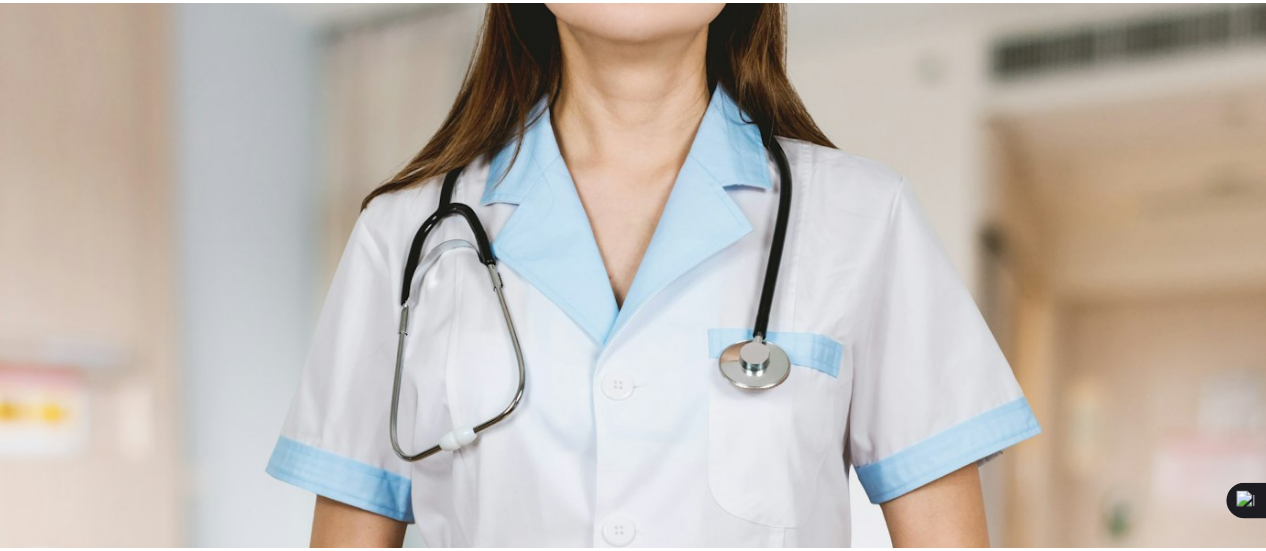 scroll, scrollTop: 189, scrollLeft: 0, axis: vertical 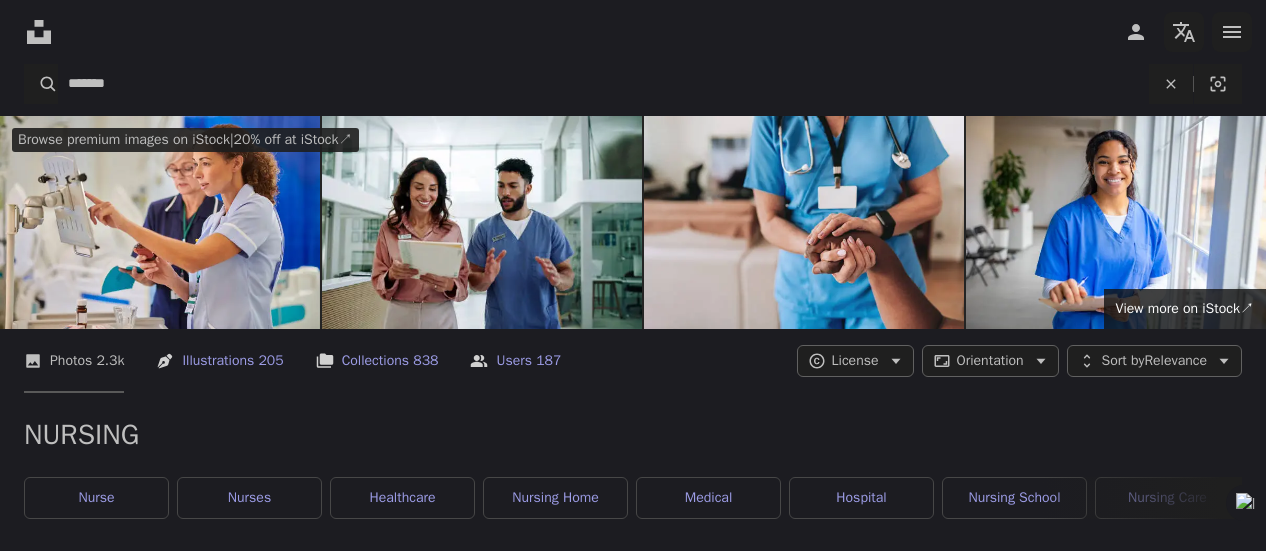 click on "*******" at bounding box center (603, 84) 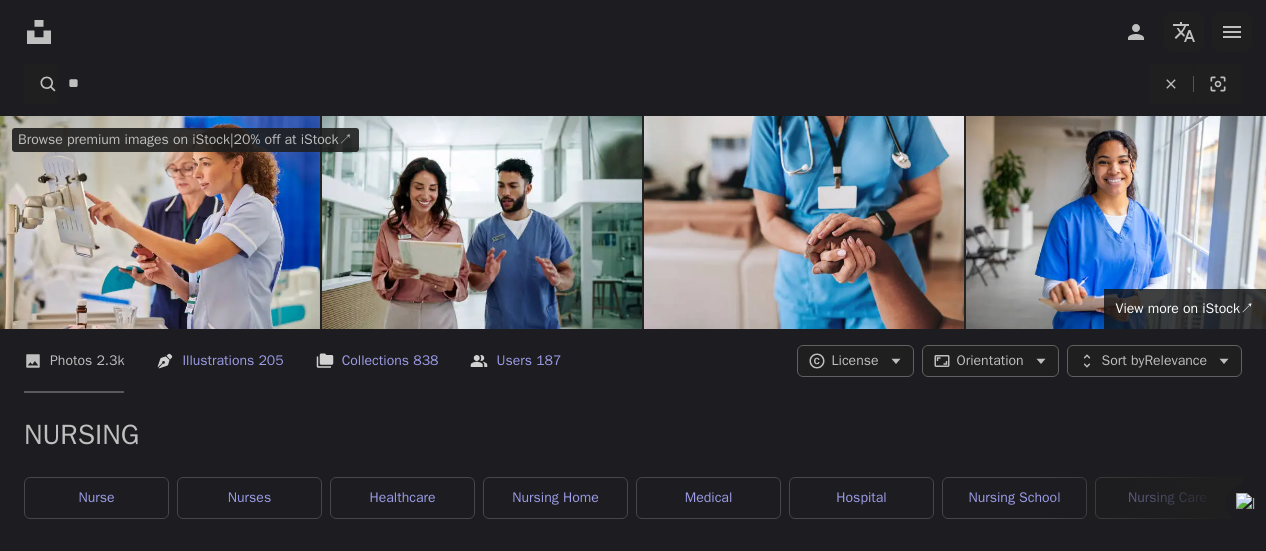 type on "*" 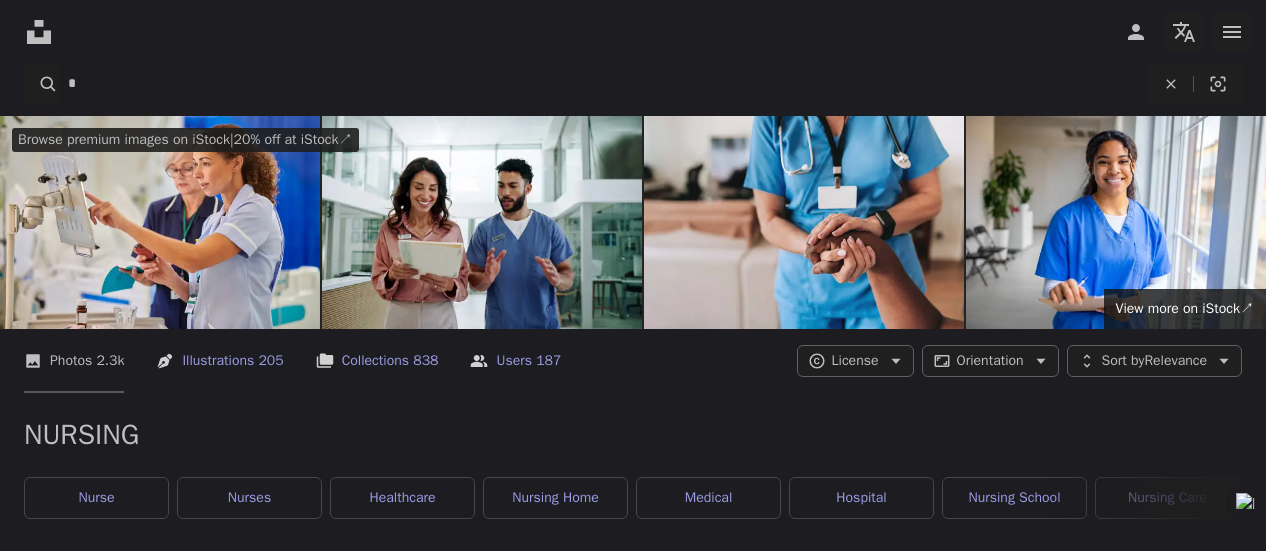 type on "**" 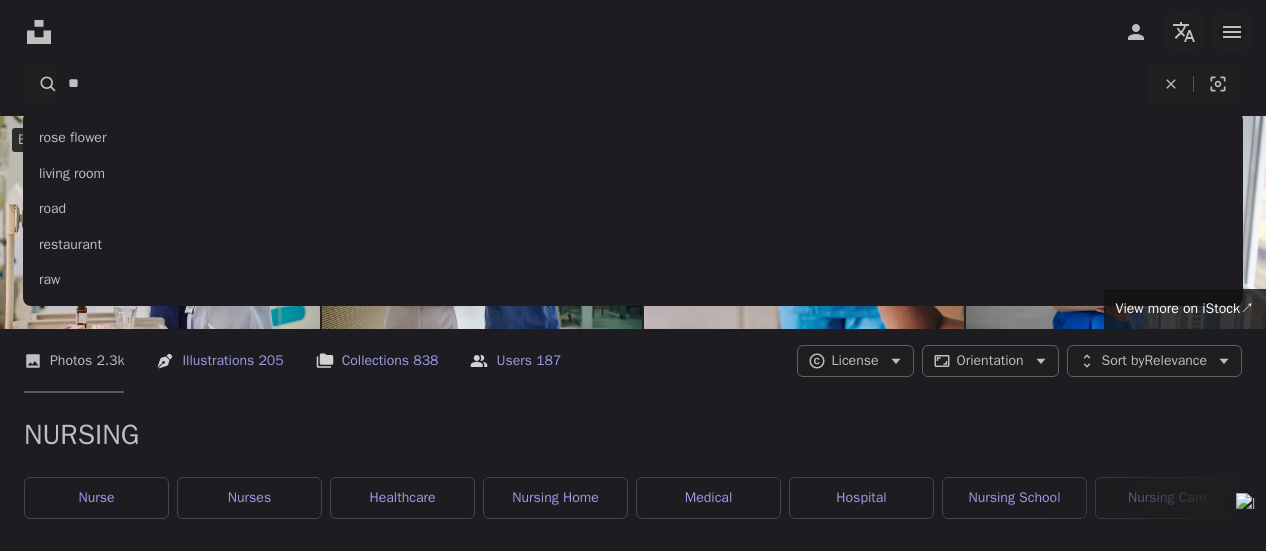 click on "A magnifying glass" at bounding box center (41, 84) 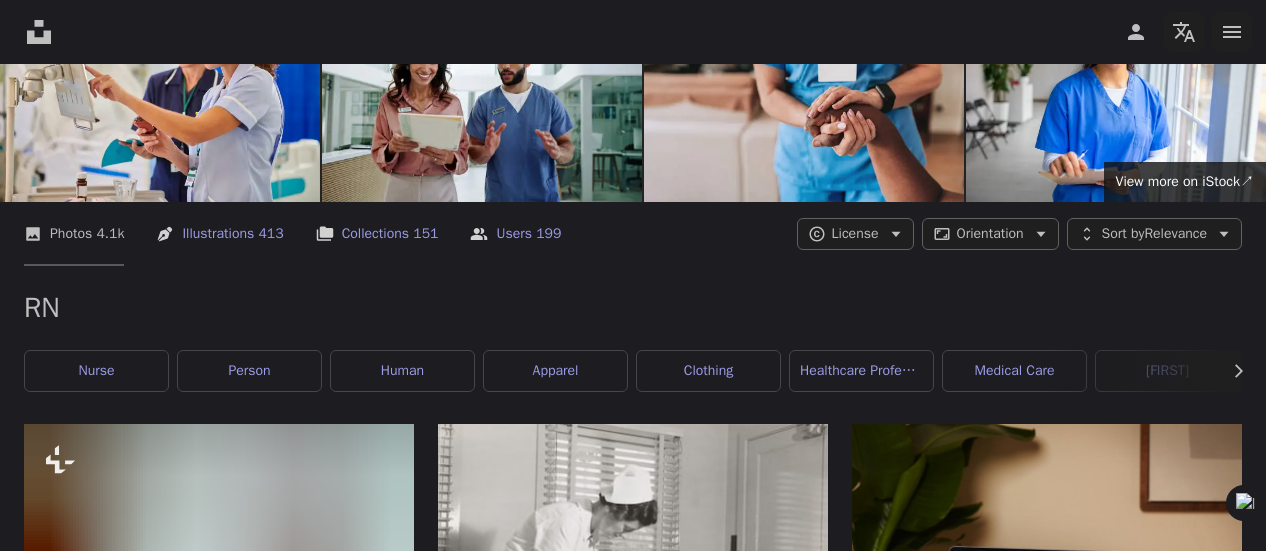 scroll, scrollTop: 0, scrollLeft: 0, axis: both 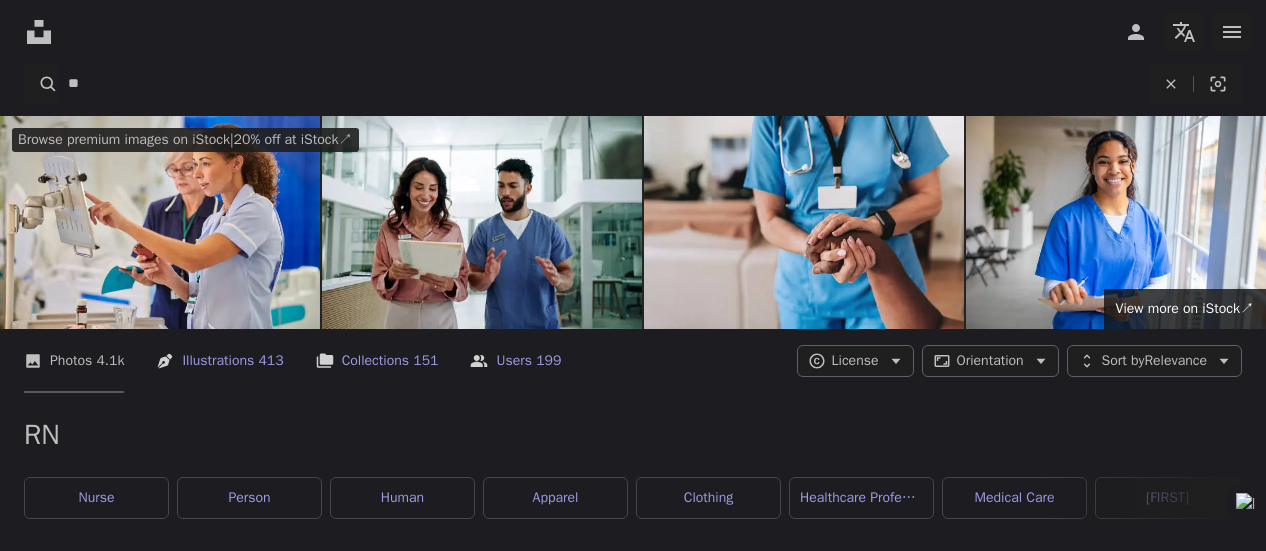 click on "**" at bounding box center [603, 84] 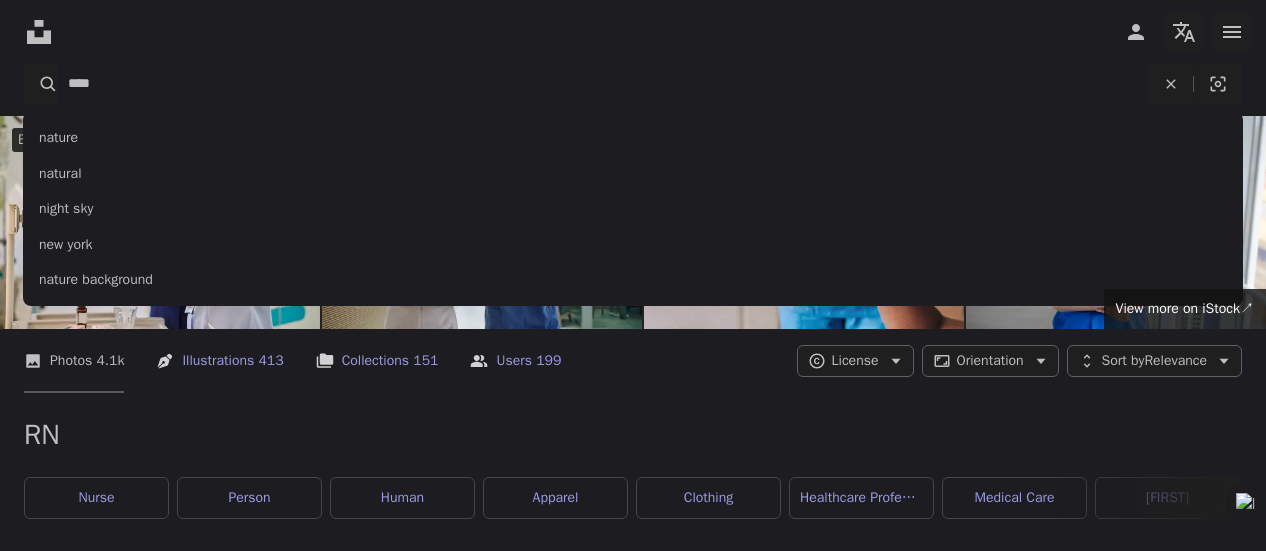 type on "*****" 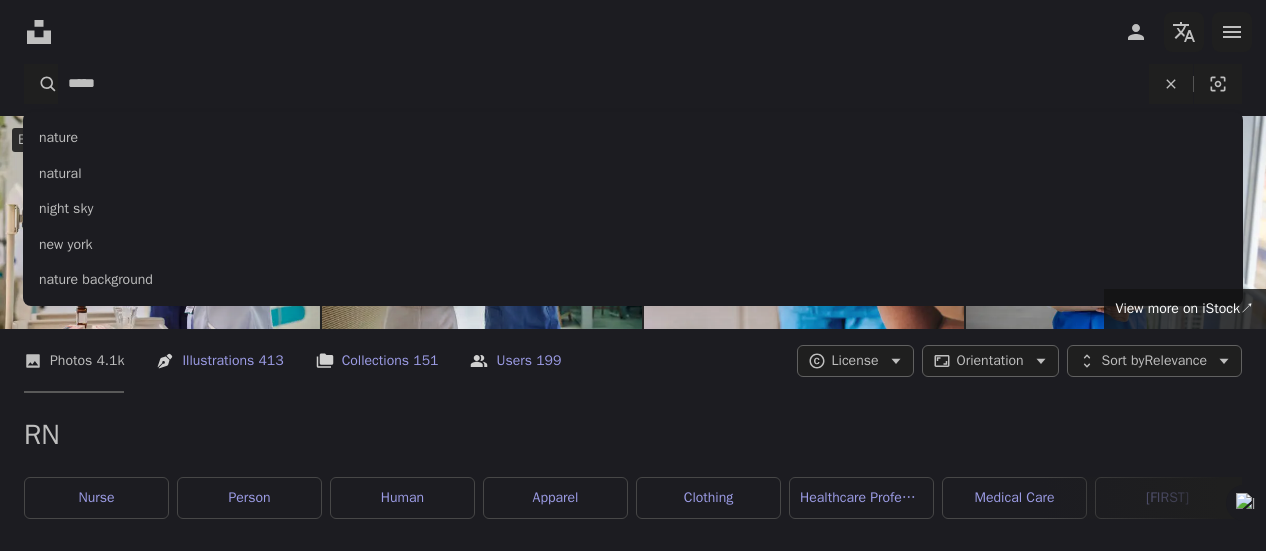 click on "A magnifying glass" at bounding box center (41, 84) 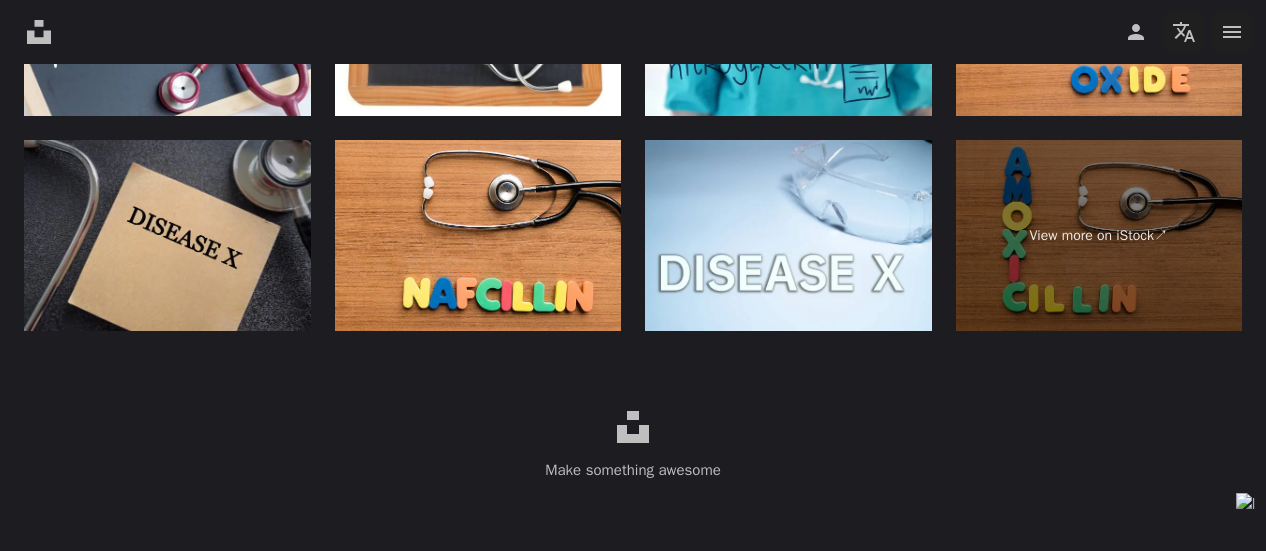 scroll, scrollTop: 4321, scrollLeft: 0, axis: vertical 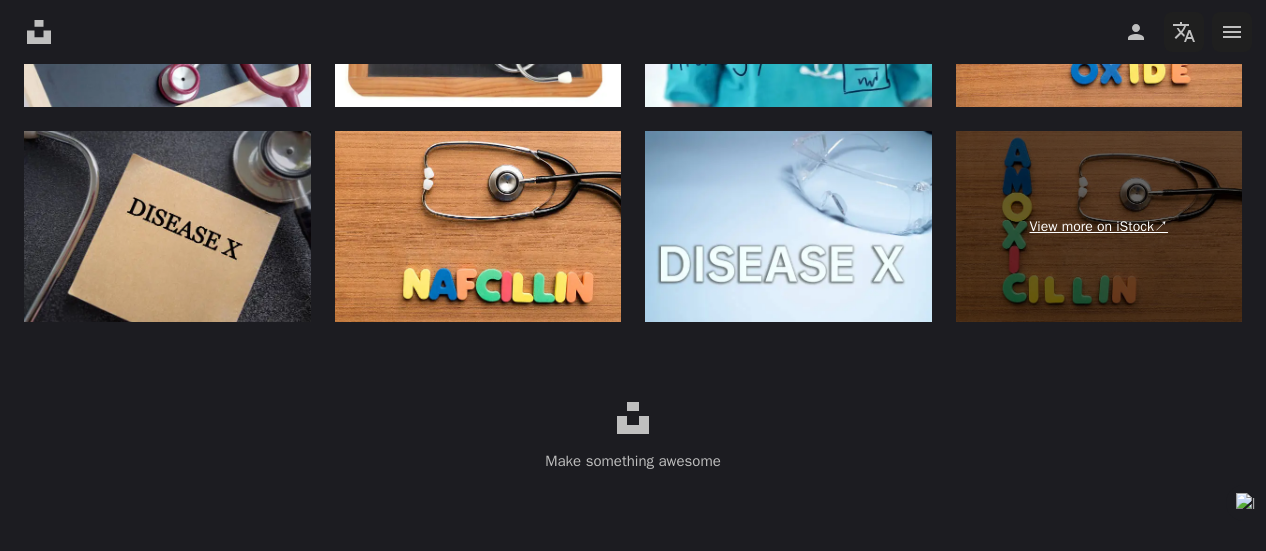 click on "View more on iStock  ↗" at bounding box center [1099, 226] 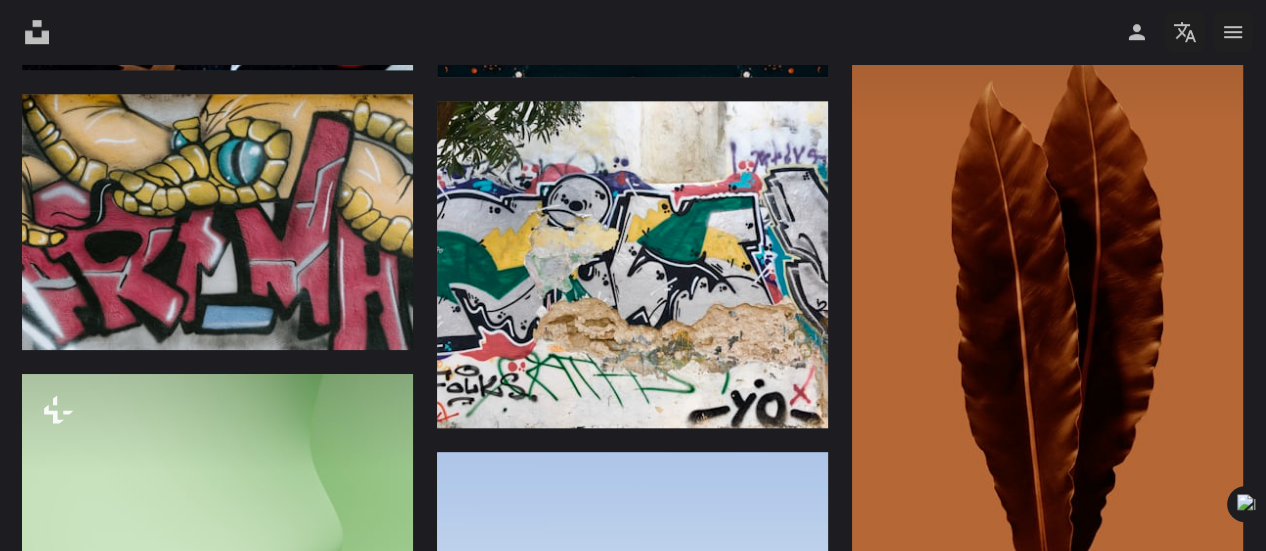 scroll, scrollTop: 1629, scrollLeft: 0, axis: vertical 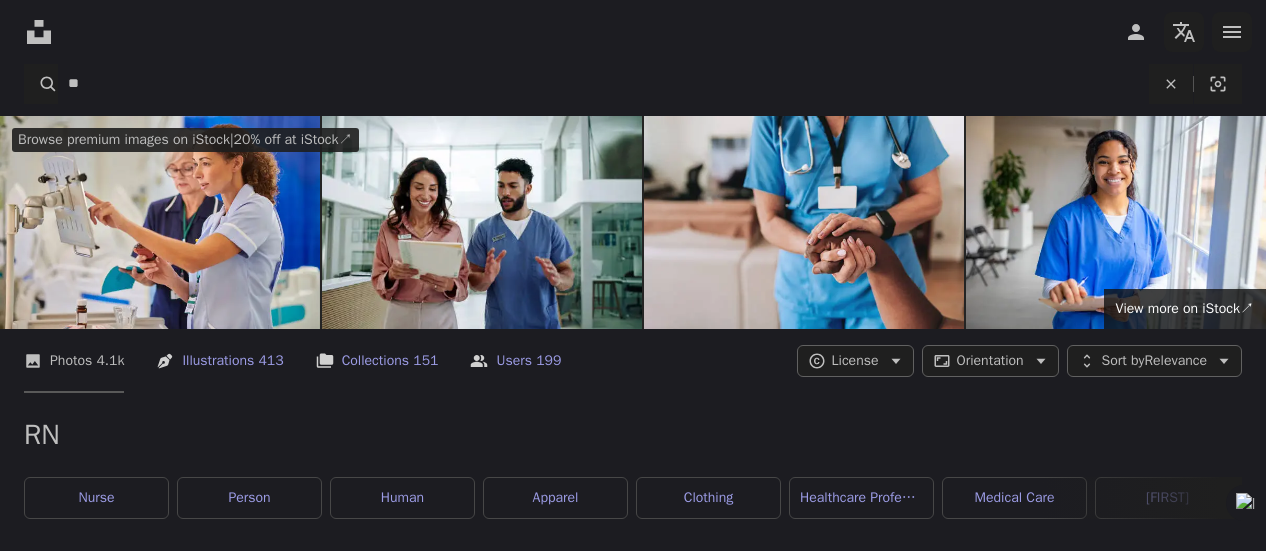 click on "**" at bounding box center (603, 84) 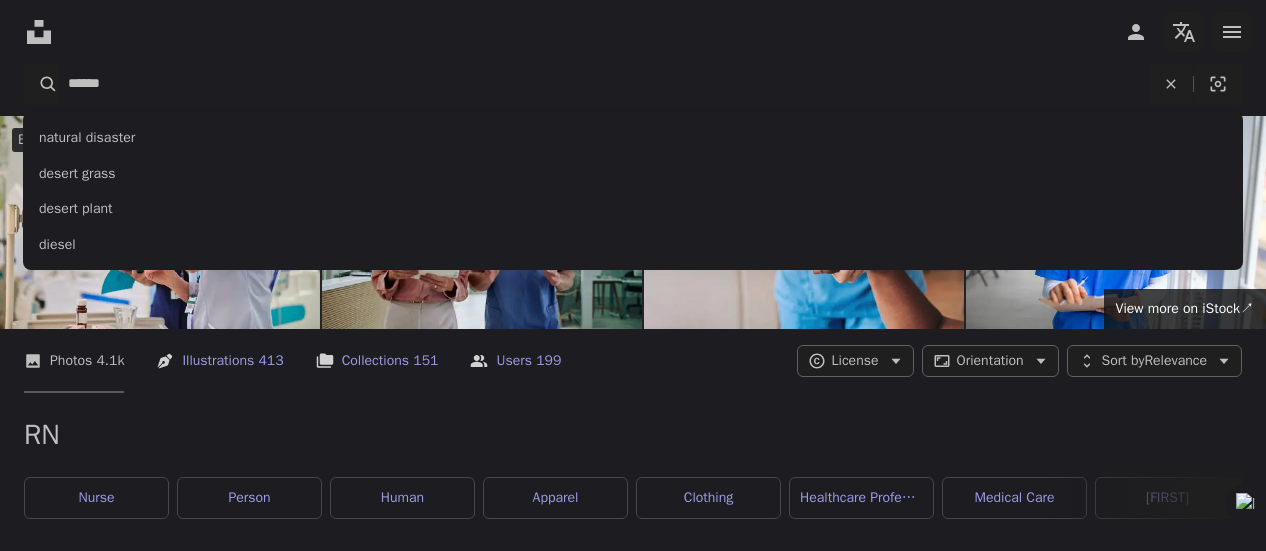 type on "*******" 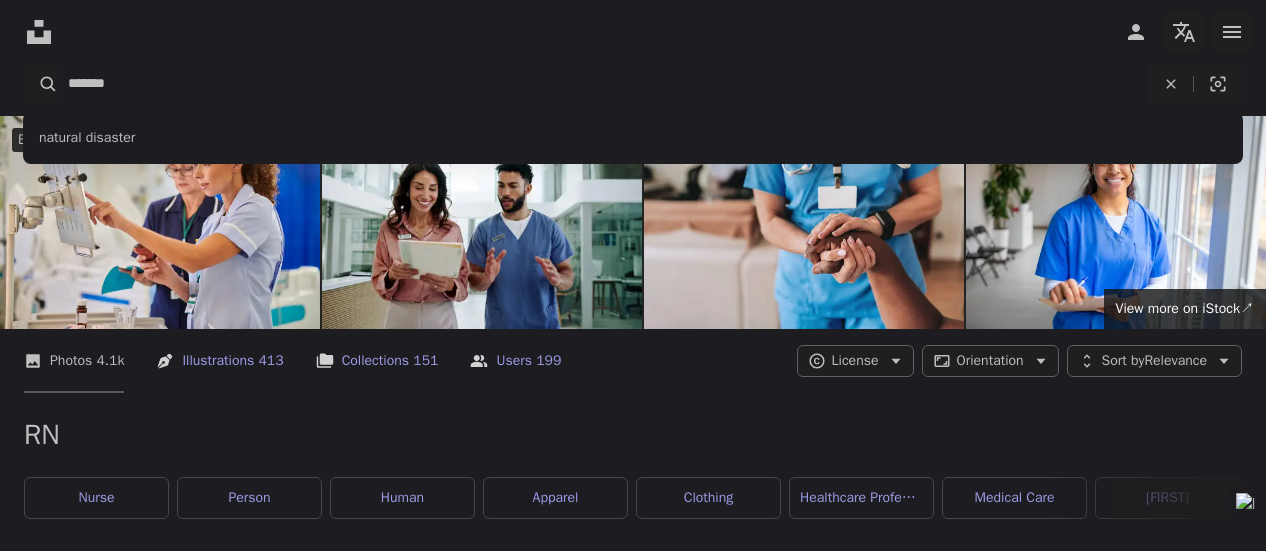 click on "A magnifying glass" at bounding box center (41, 84) 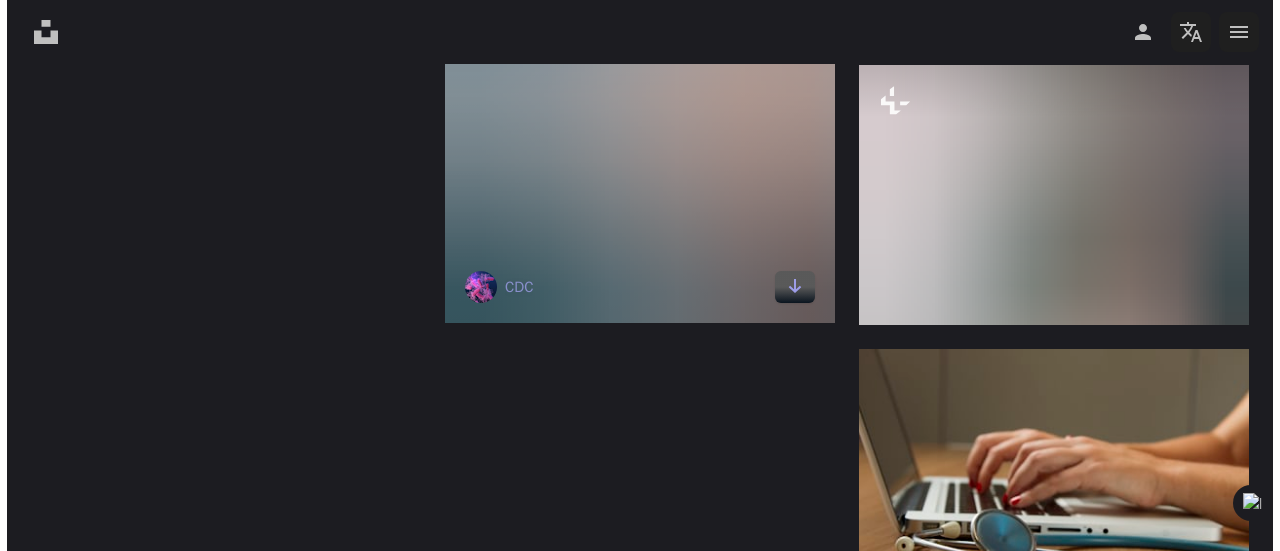 scroll, scrollTop: 3200, scrollLeft: 0, axis: vertical 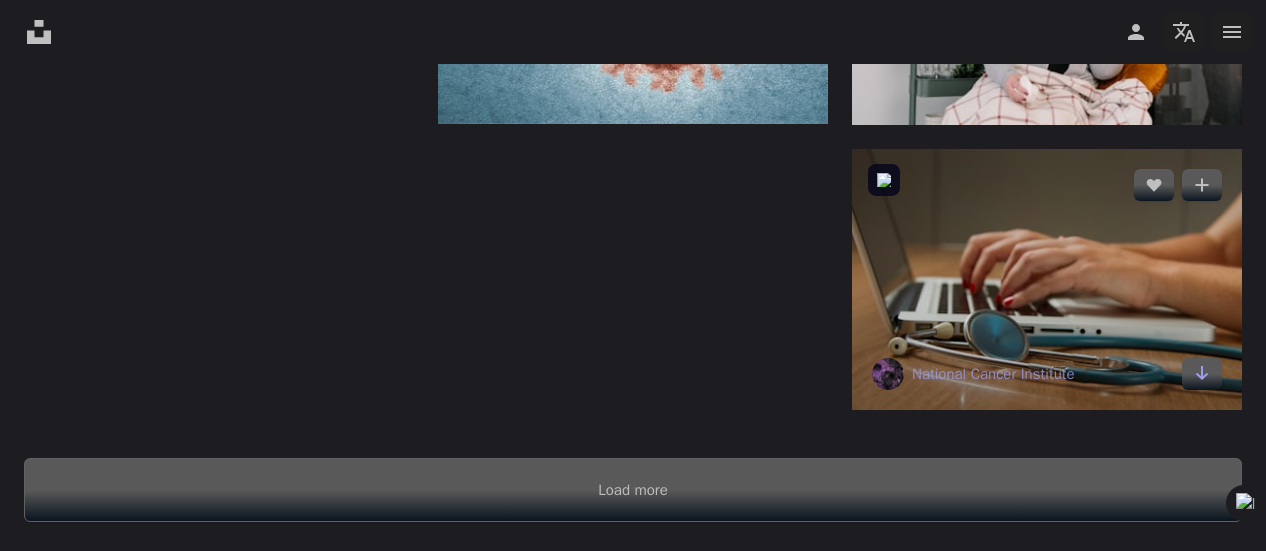 click at bounding box center [1047, 279] 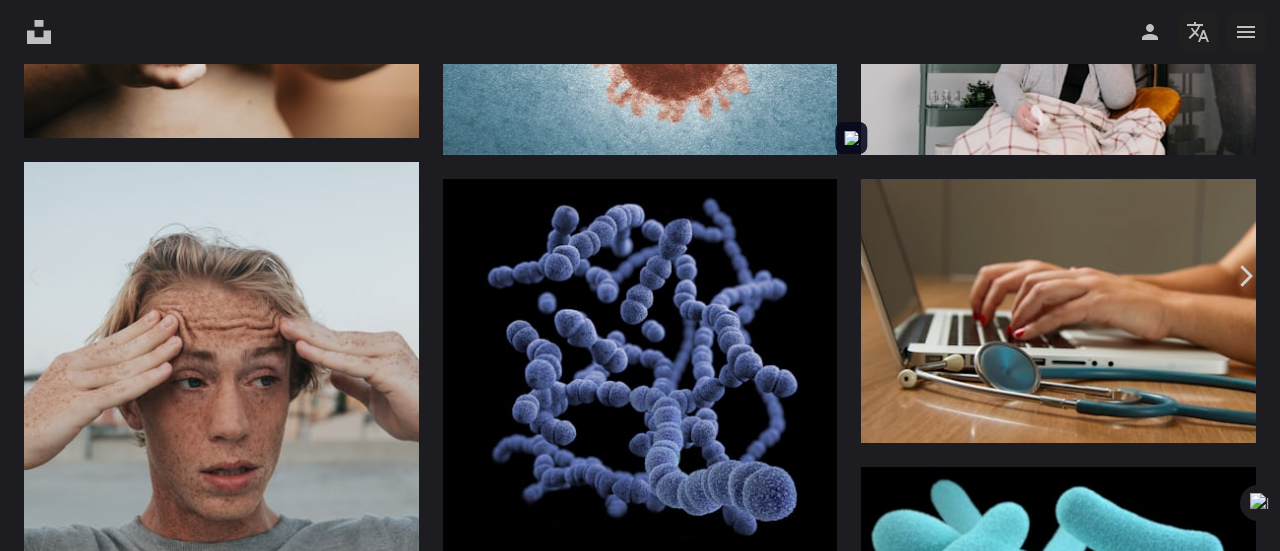 scroll, scrollTop: 2100, scrollLeft: 0, axis: vertical 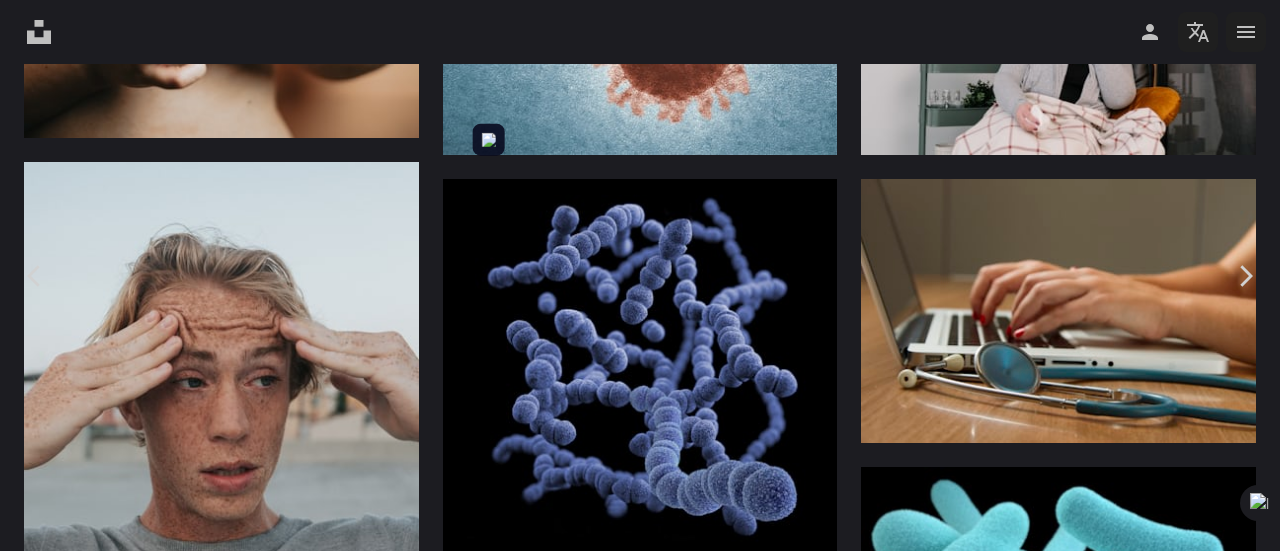 drag, startPoint x: 620, startPoint y: 209, endPoint x: 556, endPoint y: 171, distance: 74.431175 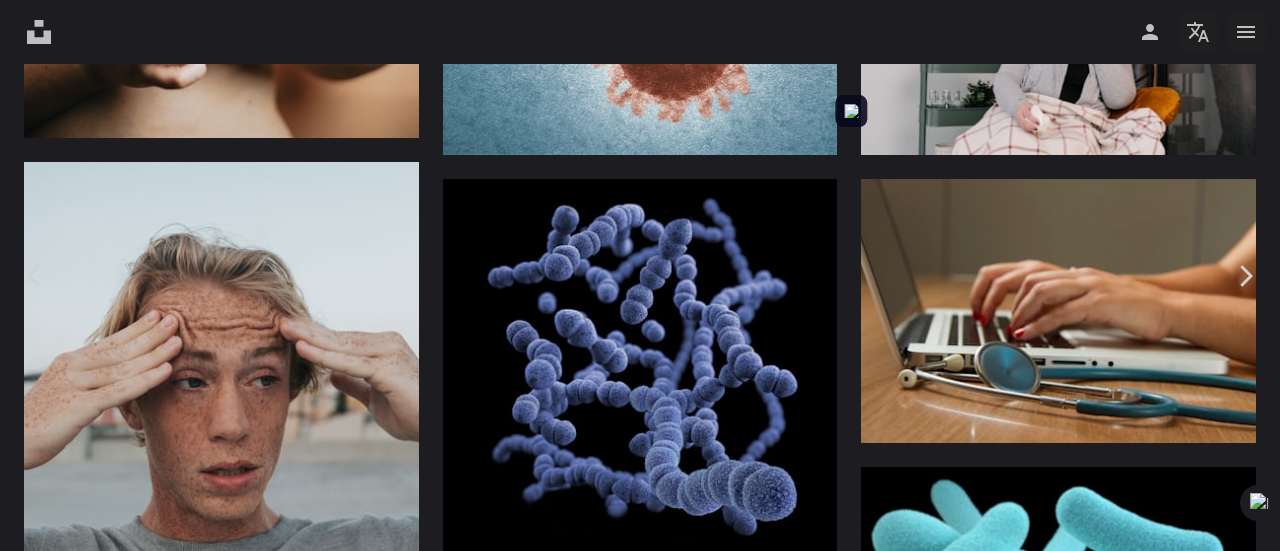 scroll, scrollTop: 2600, scrollLeft: 0, axis: vertical 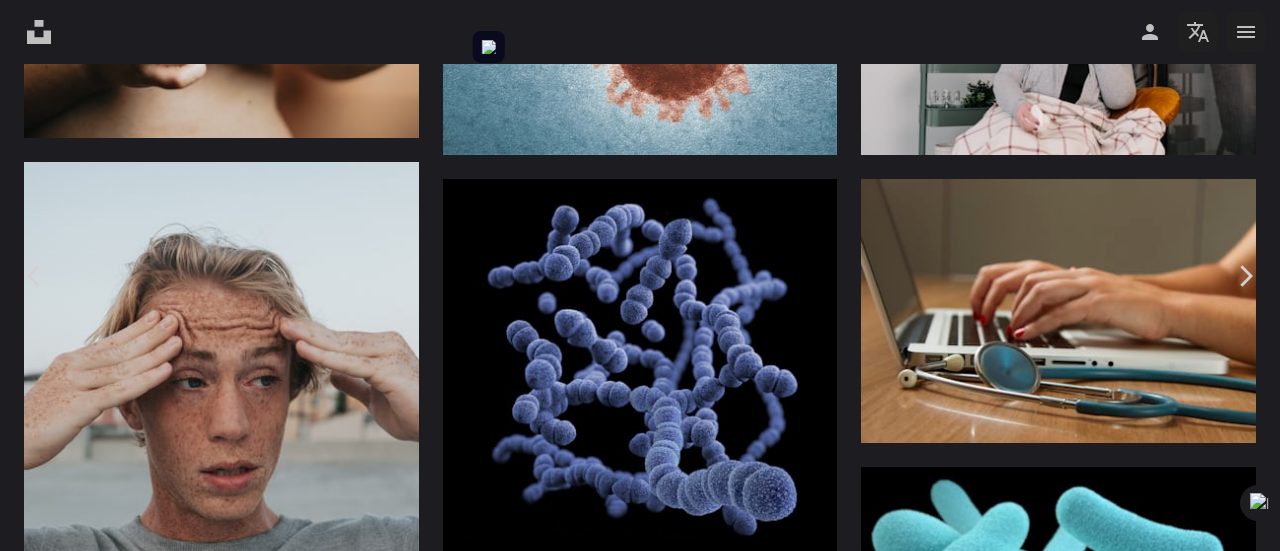 click at bounding box center (632, 4143) 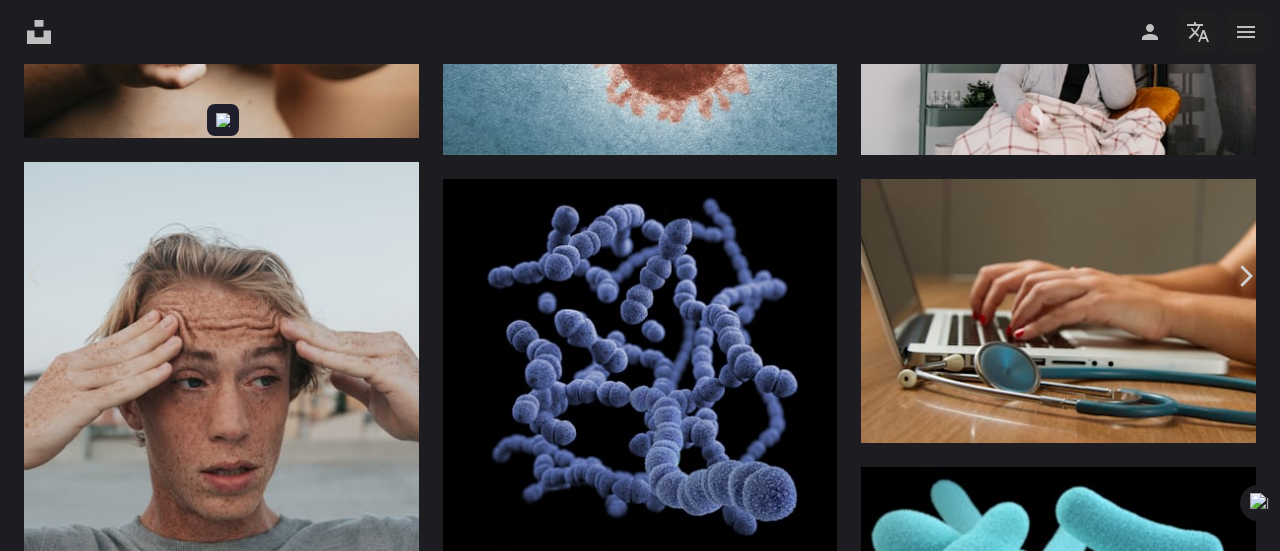 scroll, scrollTop: 0, scrollLeft: 0, axis: both 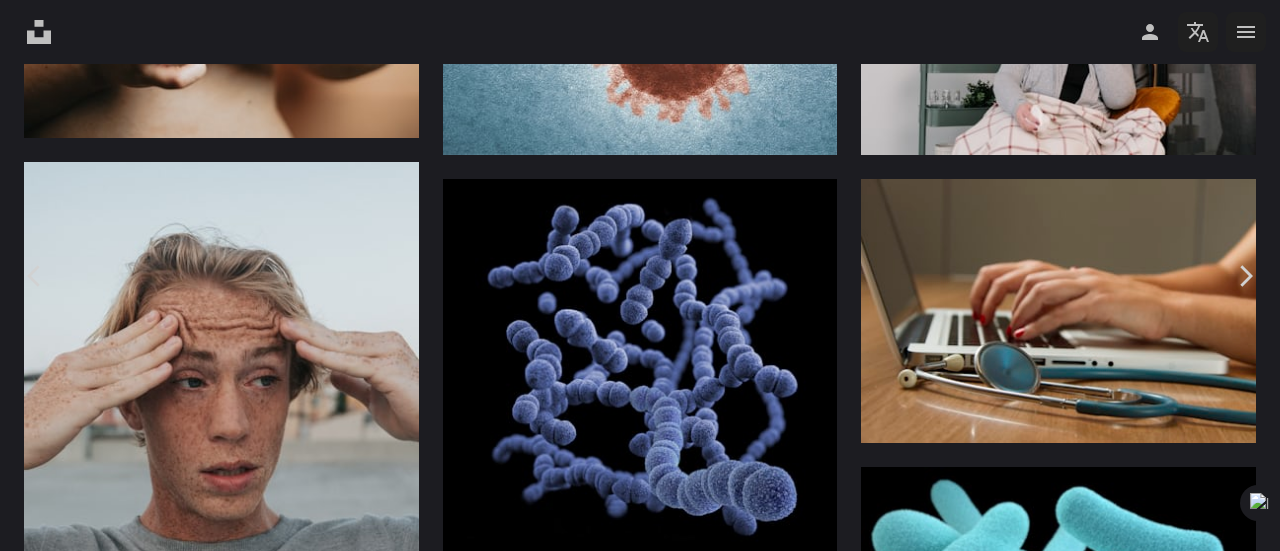 click on "A lock   Download" at bounding box center (1119, 4048) 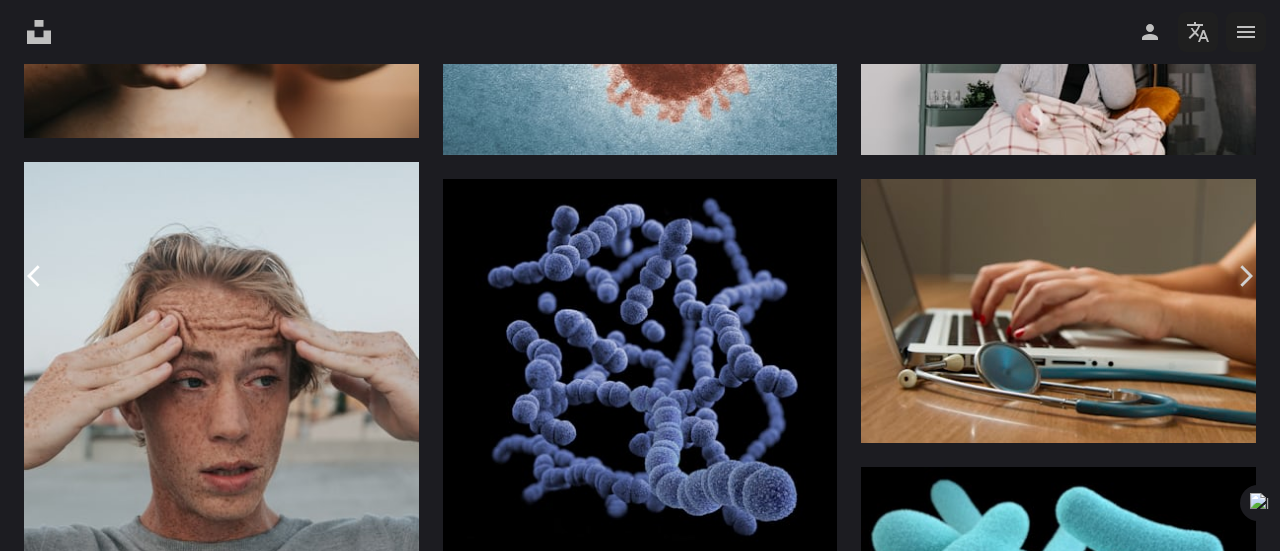 click on "Chevron left" at bounding box center (35, 276) 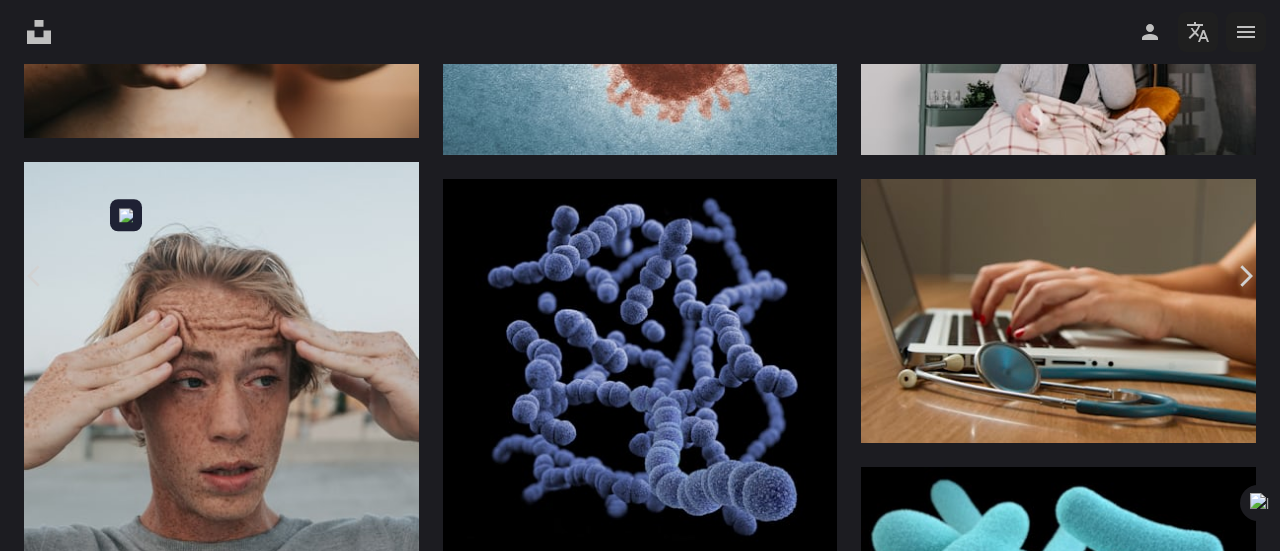 scroll, scrollTop: 3800, scrollLeft: 0, axis: vertical 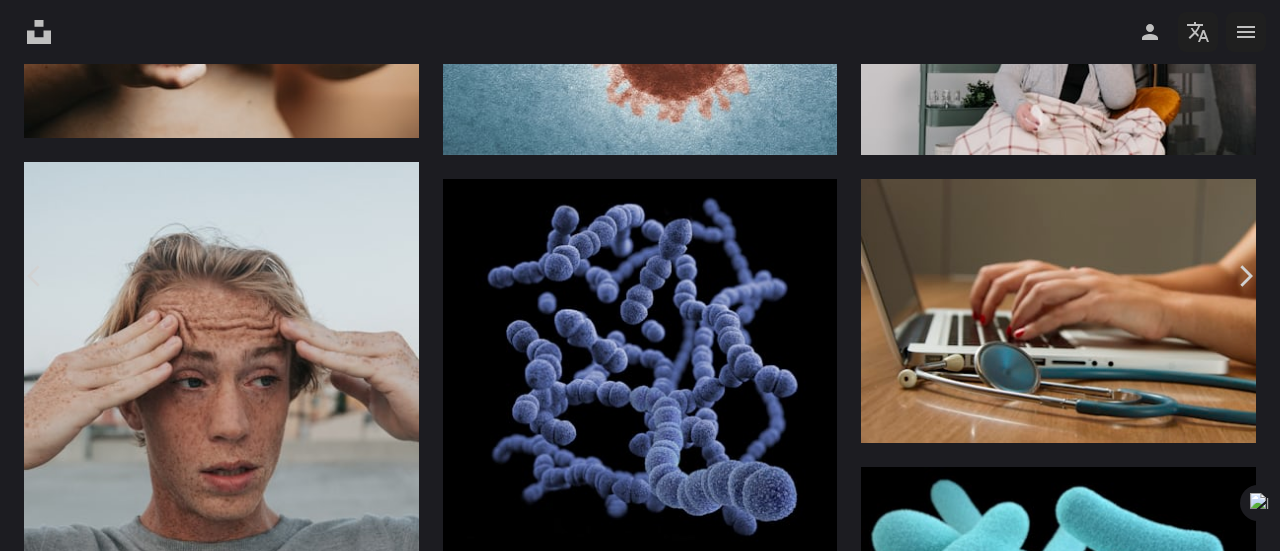 click on "An X shape" at bounding box center [20, 20] 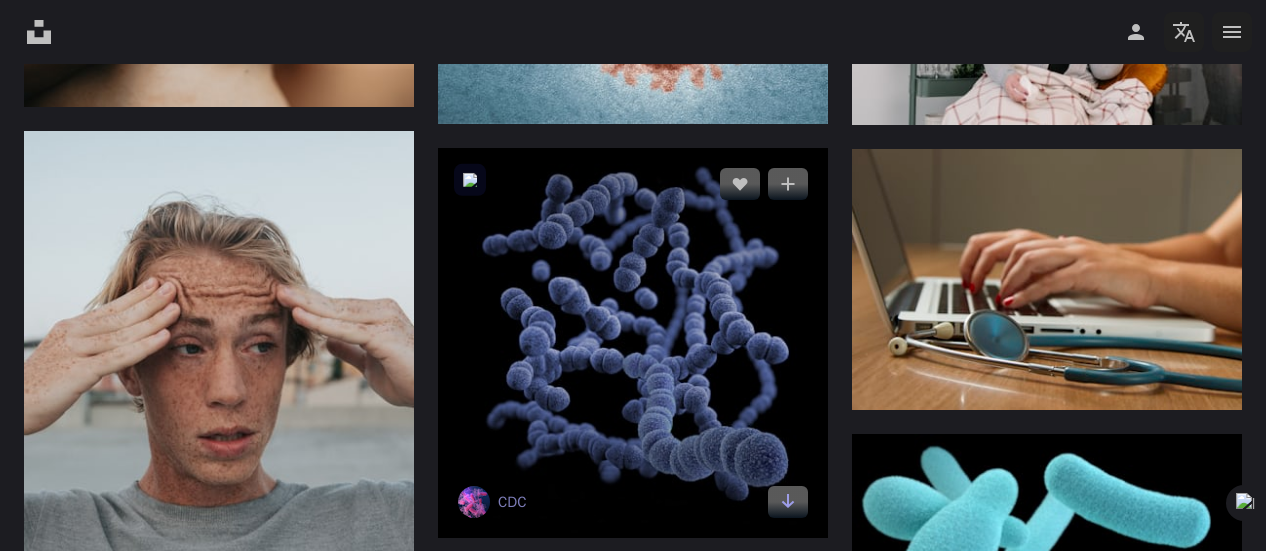 click at bounding box center [633, 343] 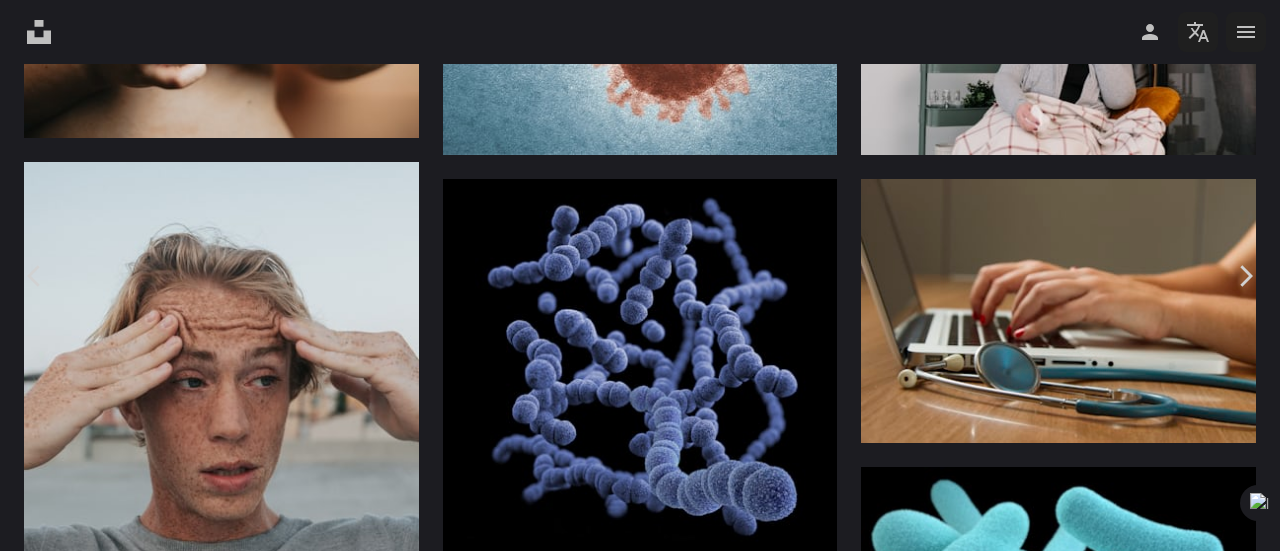 click on "Download free" at bounding box center [1081, 7264] 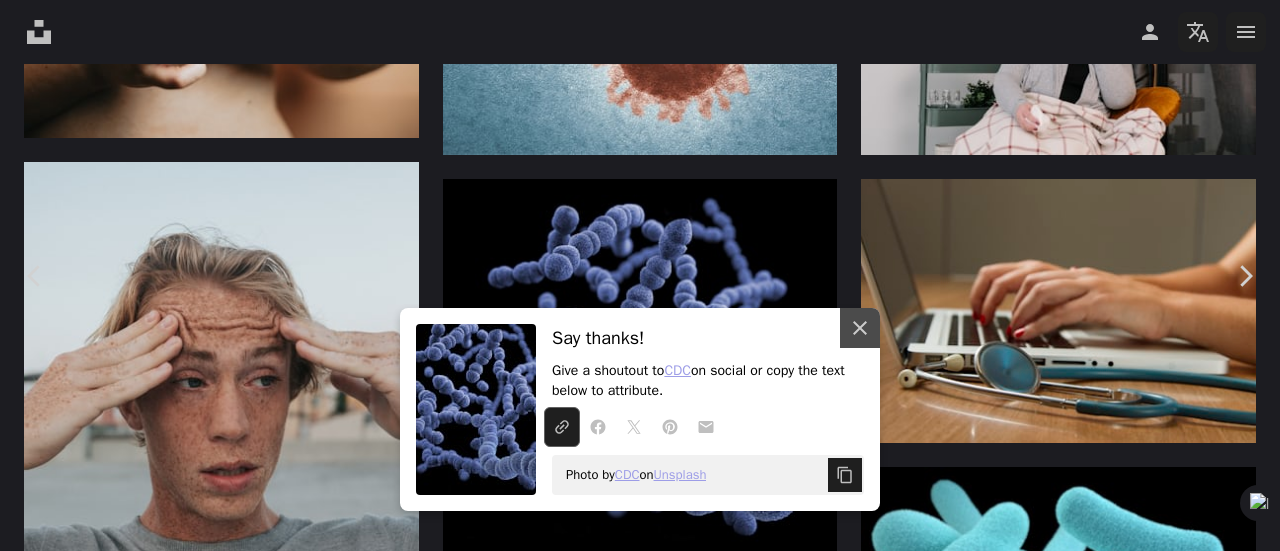 click on "Zoom in" at bounding box center (632, 7595) 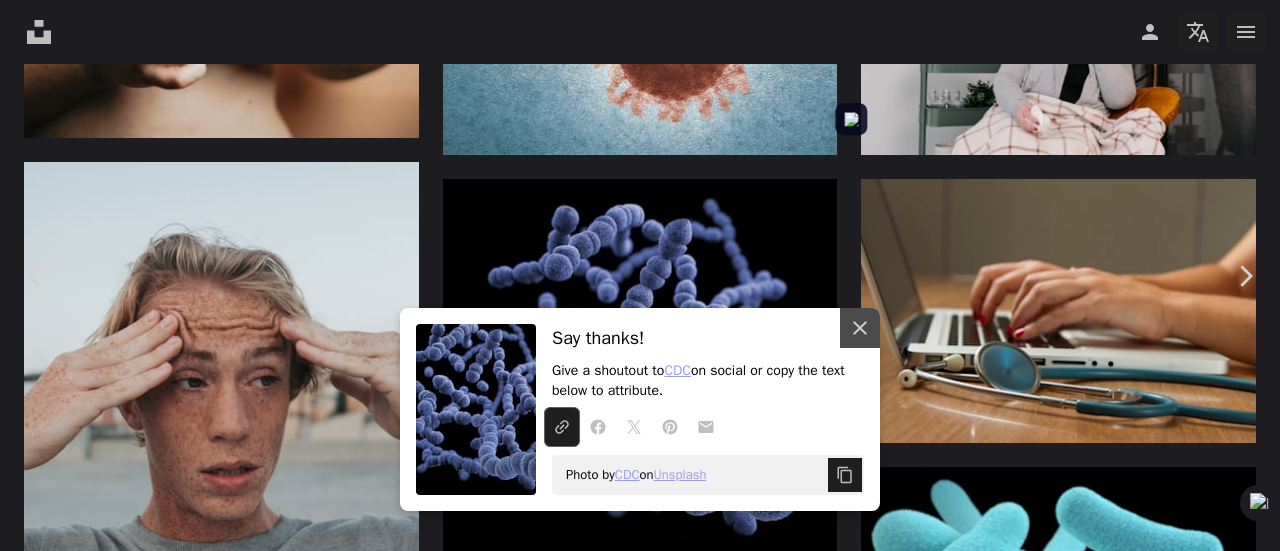 click at bounding box center (999, 7596) 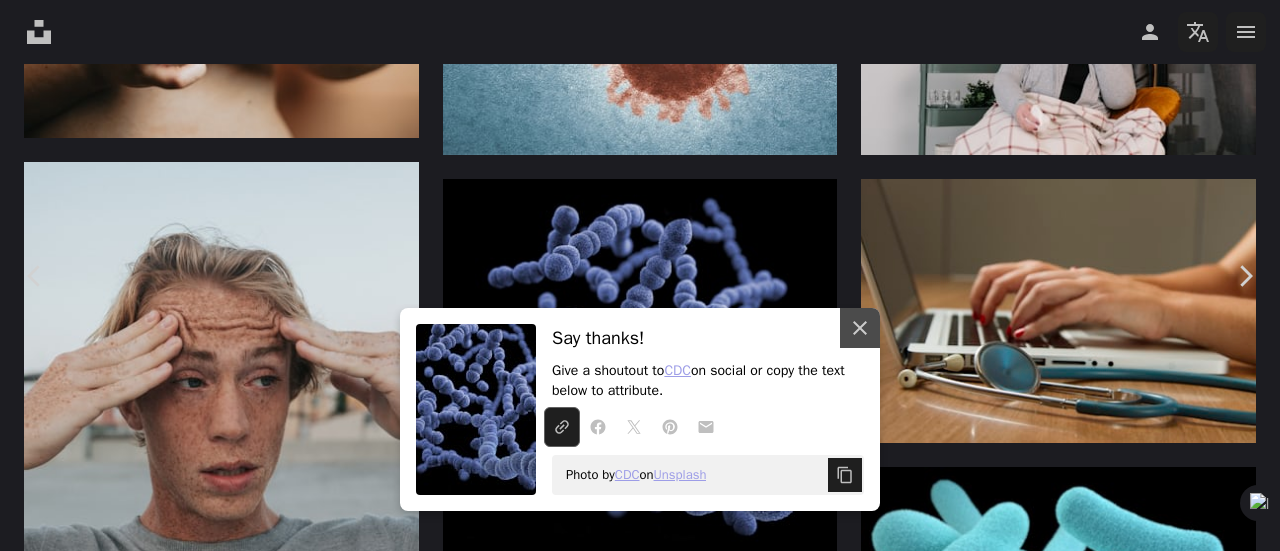 click on "An X shape" at bounding box center [20, 20] 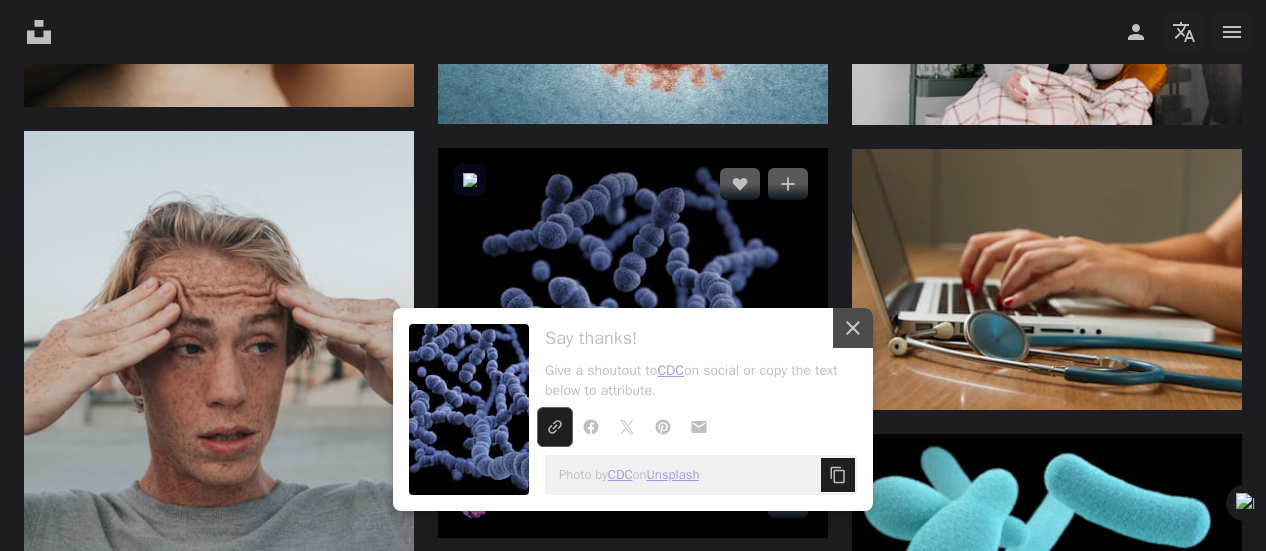 click at bounding box center [633, 343] 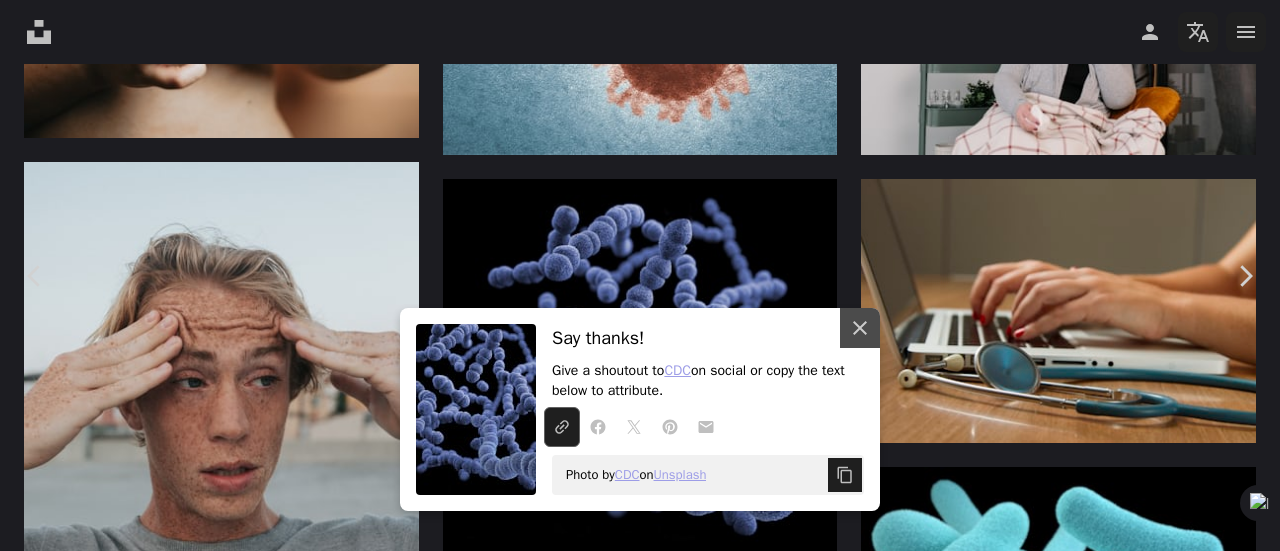 scroll, scrollTop: 1100, scrollLeft: 0, axis: vertical 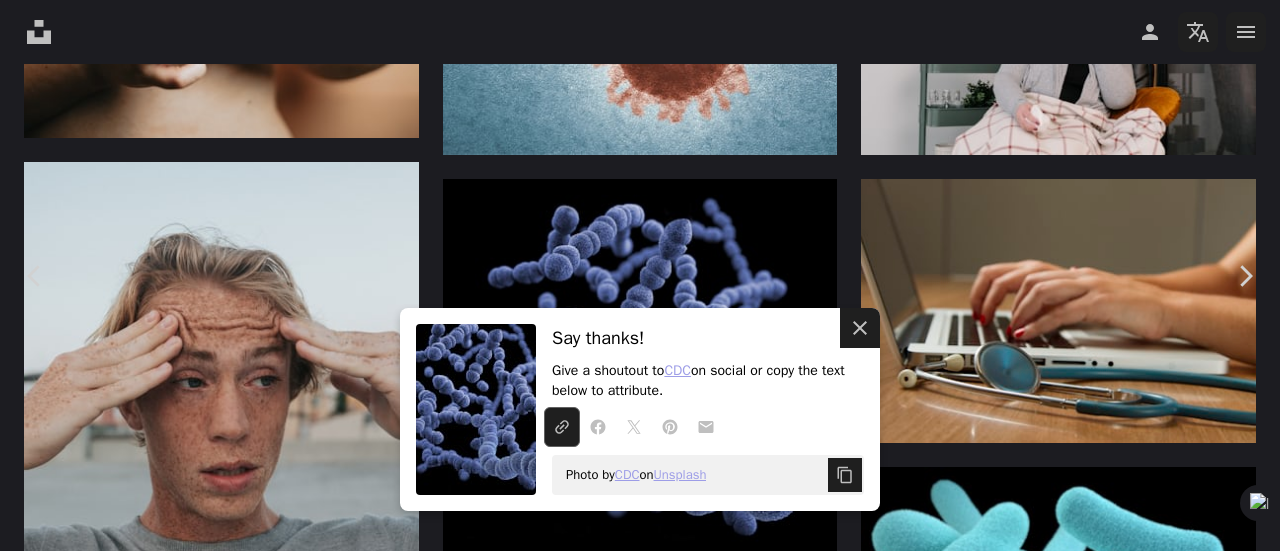 click on "An X shape" 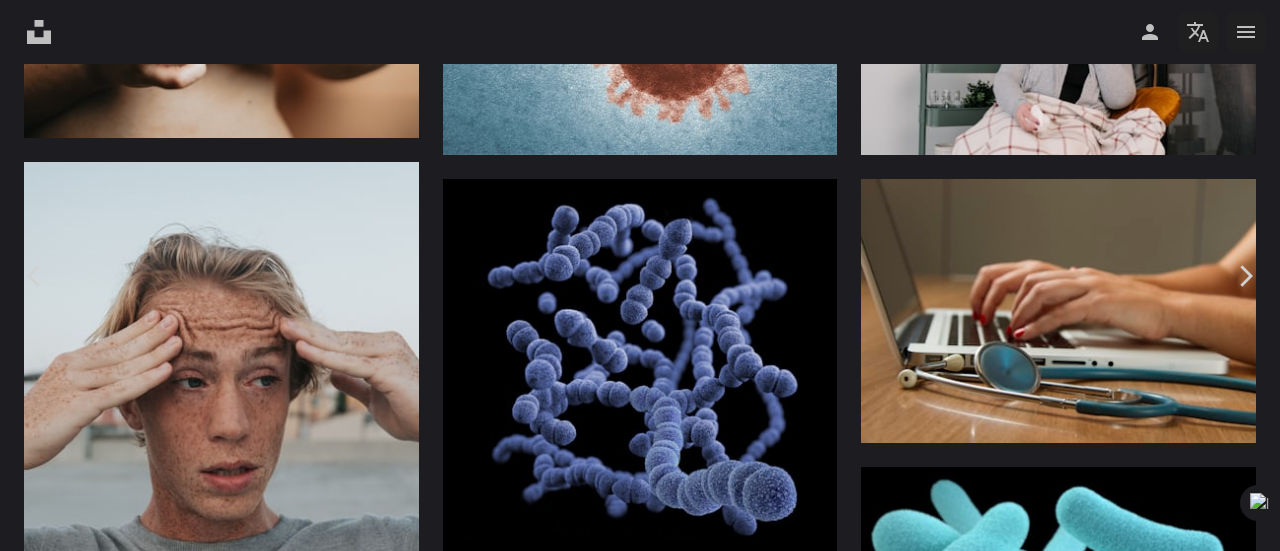 scroll, scrollTop: 6500, scrollLeft: 0, axis: vertical 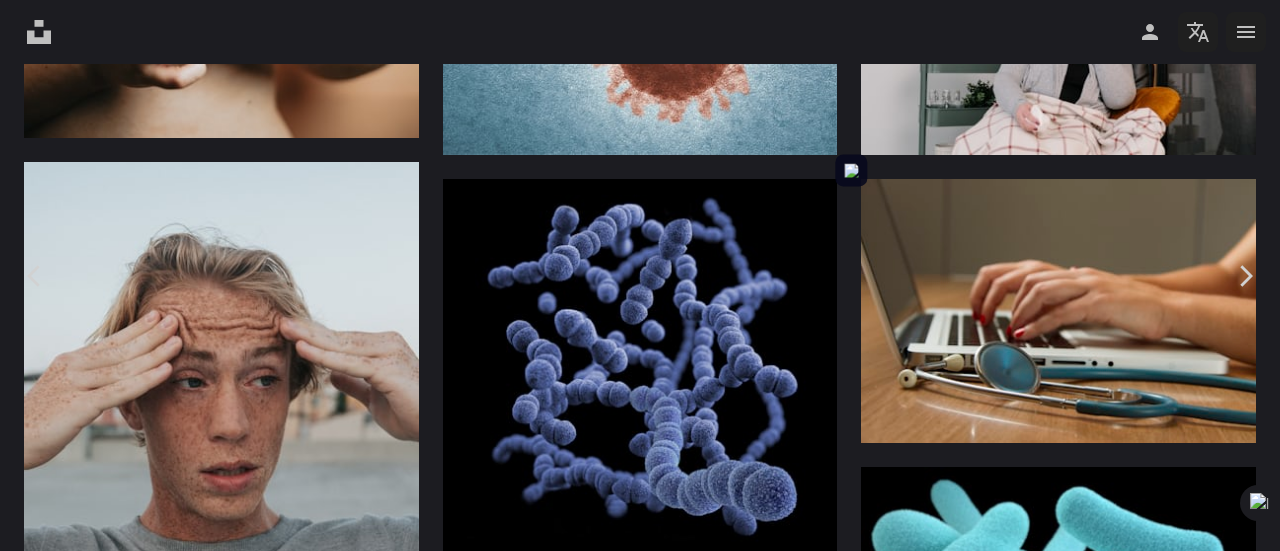click at bounding box center [999, 7516] 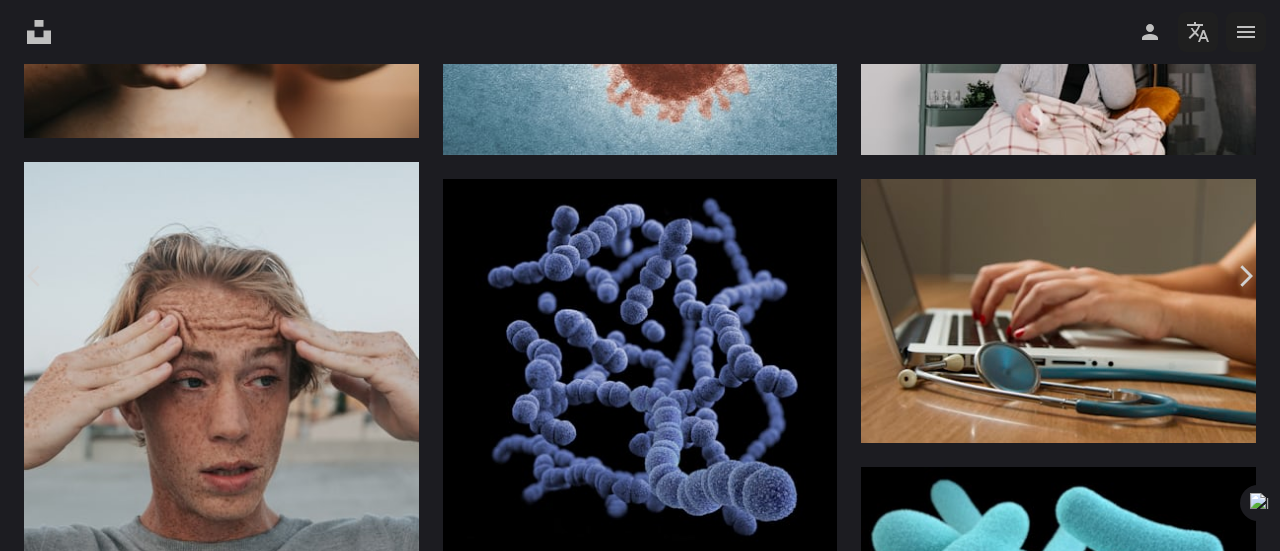 scroll, scrollTop: 1599, scrollLeft: 0, axis: vertical 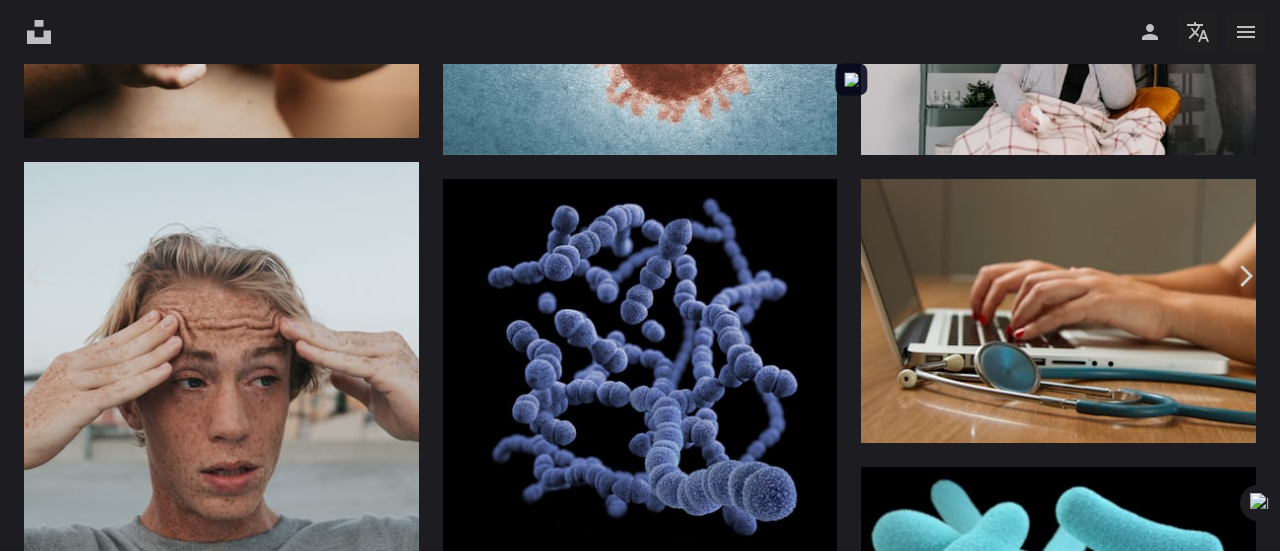 click at bounding box center [999, 7380] 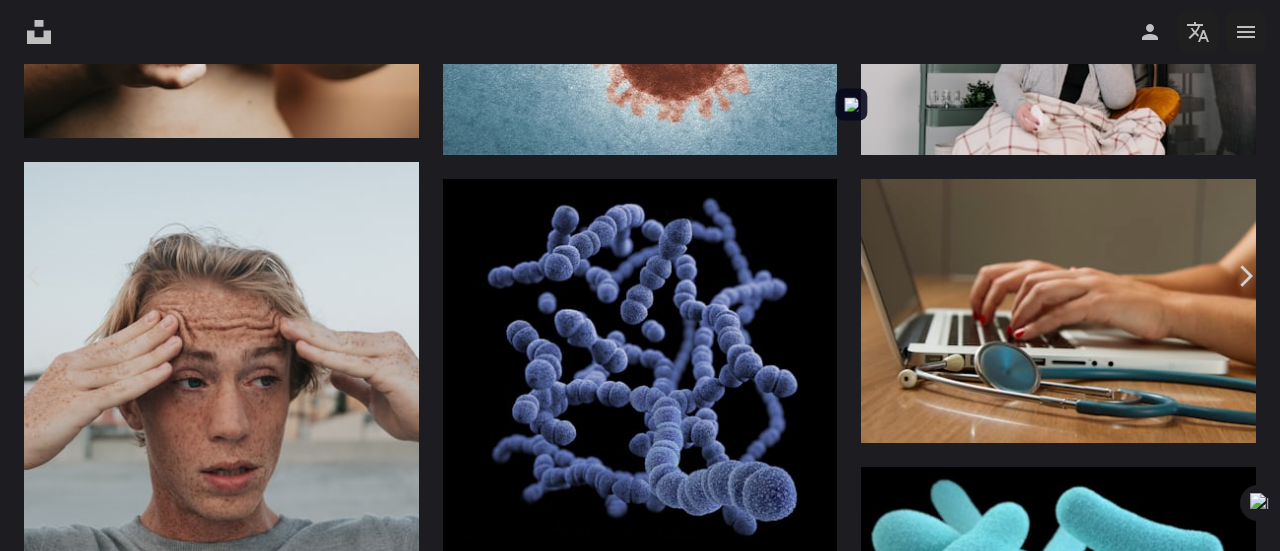 scroll, scrollTop: 2000, scrollLeft: 0, axis: vertical 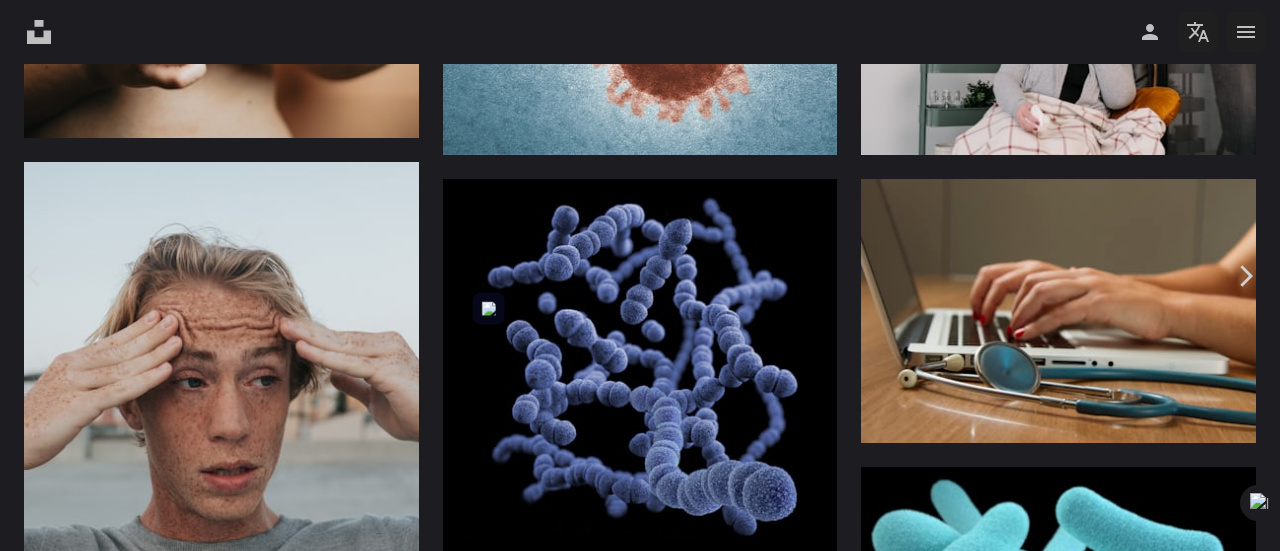 click at bounding box center (632, 7343) 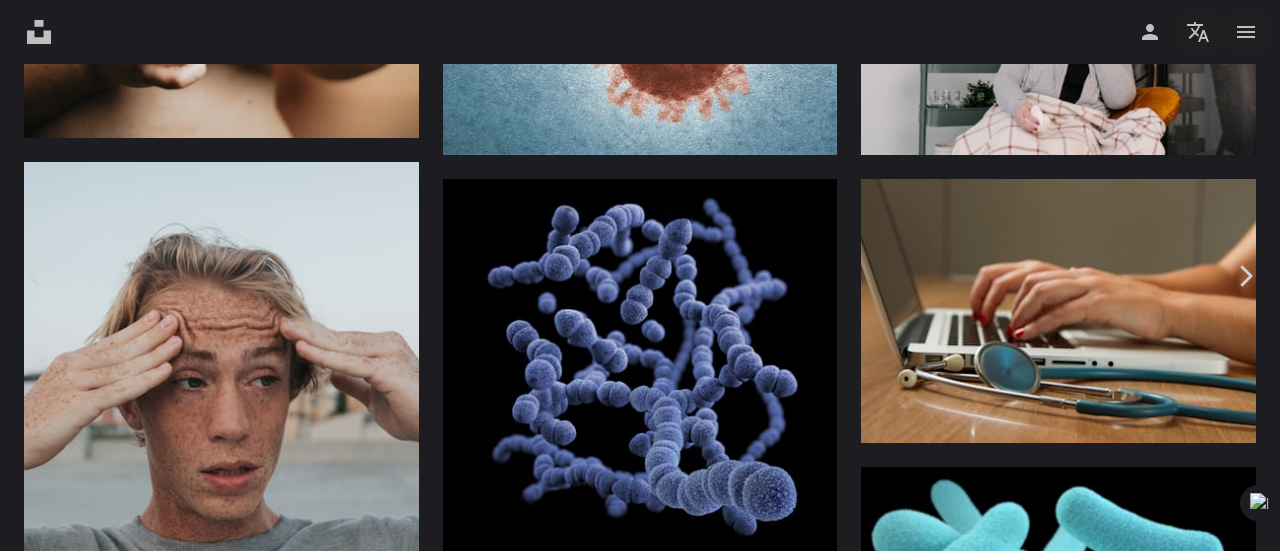 scroll, scrollTop: 100, scrollLeft: 0, axis: vertical 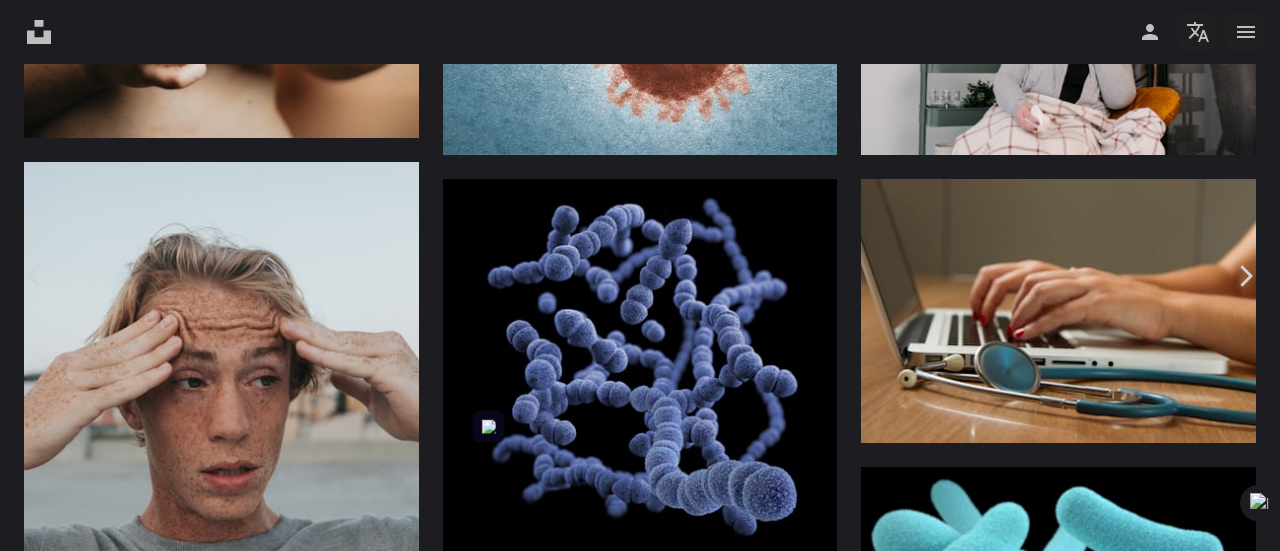 click at bounding box center [632, 7457] 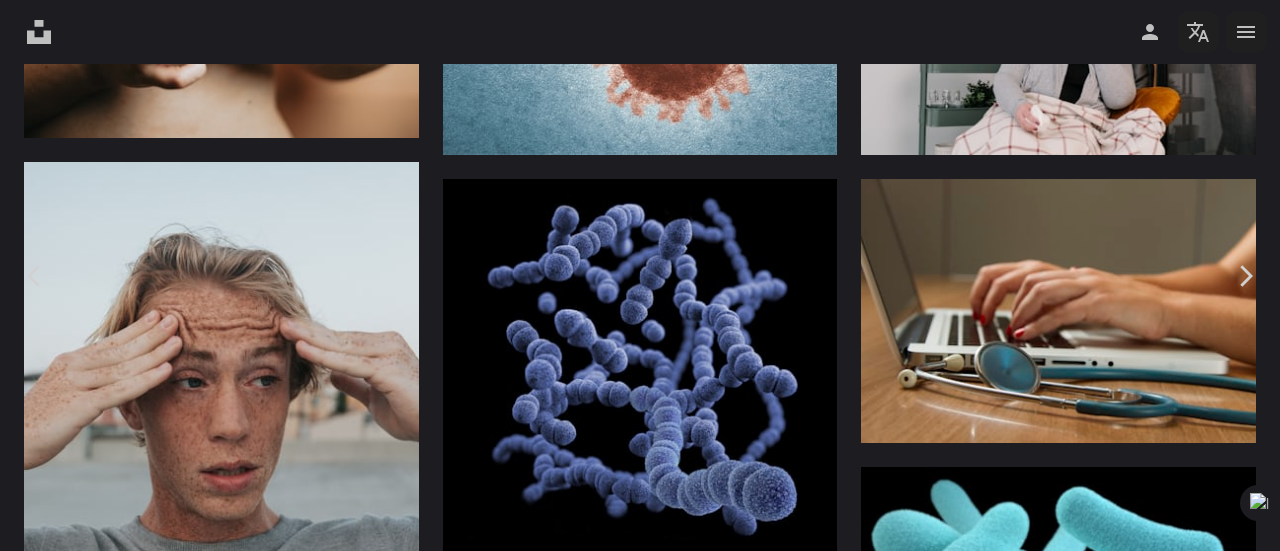 scroll, scrollTop: 1900, scrollLeft: 0, axis: vertical 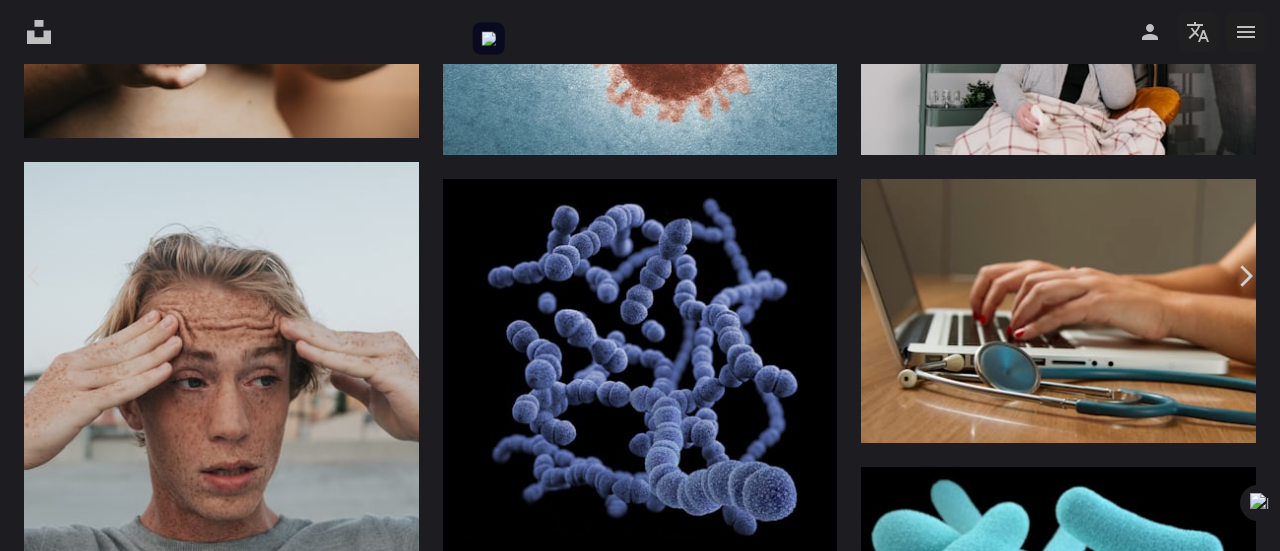 click at bounding box center [632, 7457] 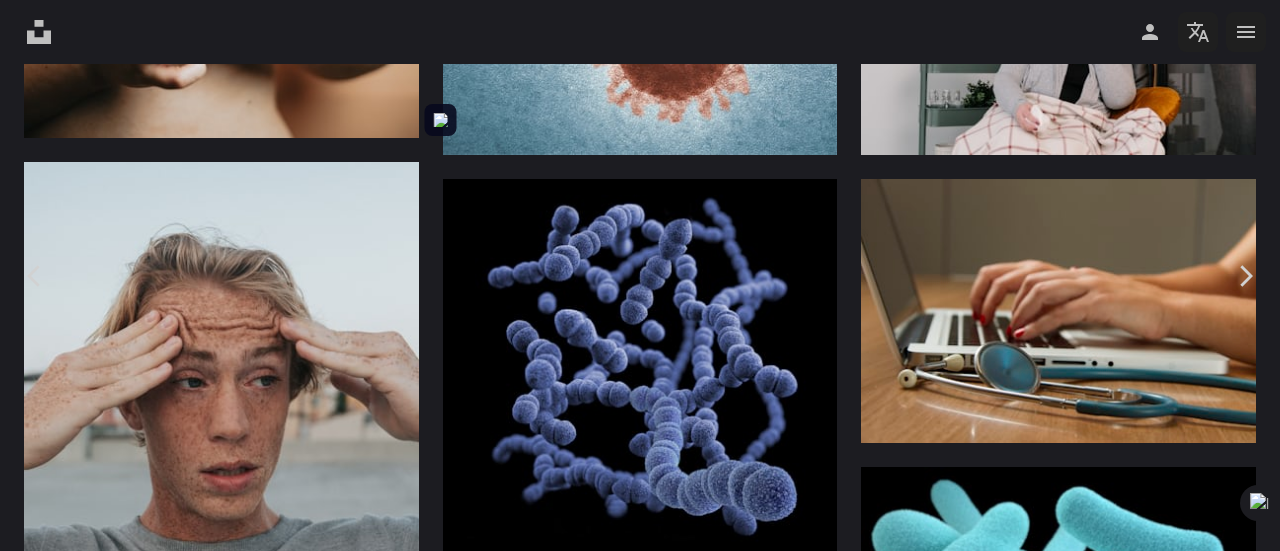 scroll, scrollTop: 200, scrollLeft: 0, axis: vertical 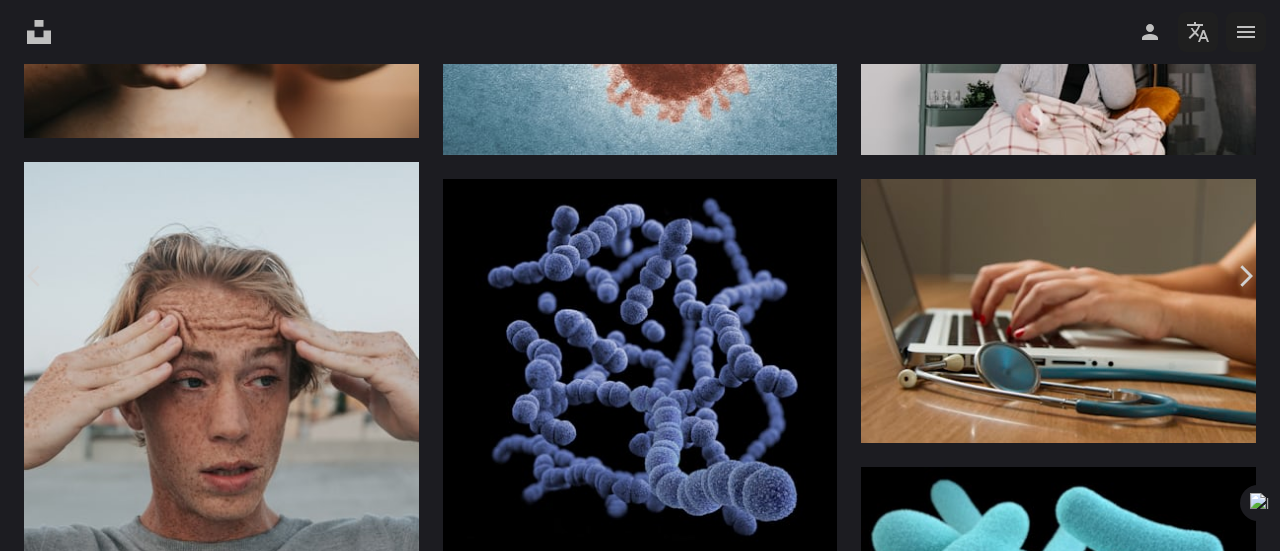 click on "An X shape" at bounding box center [20, 20] 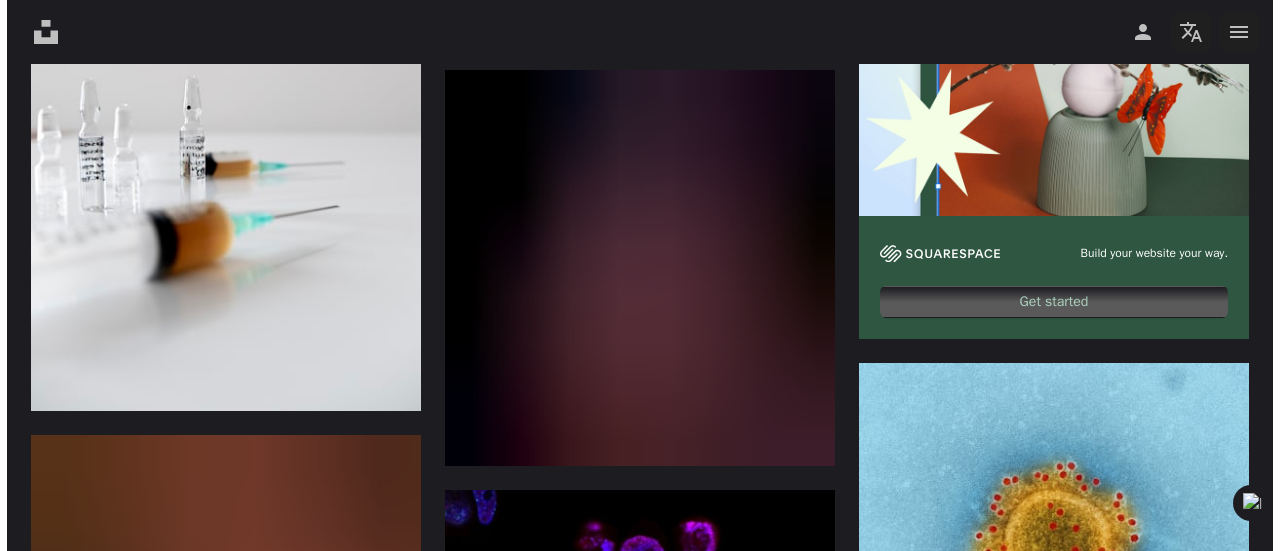 scroll, scrollTop: 600, scrollLeft: 0, axis: vertical 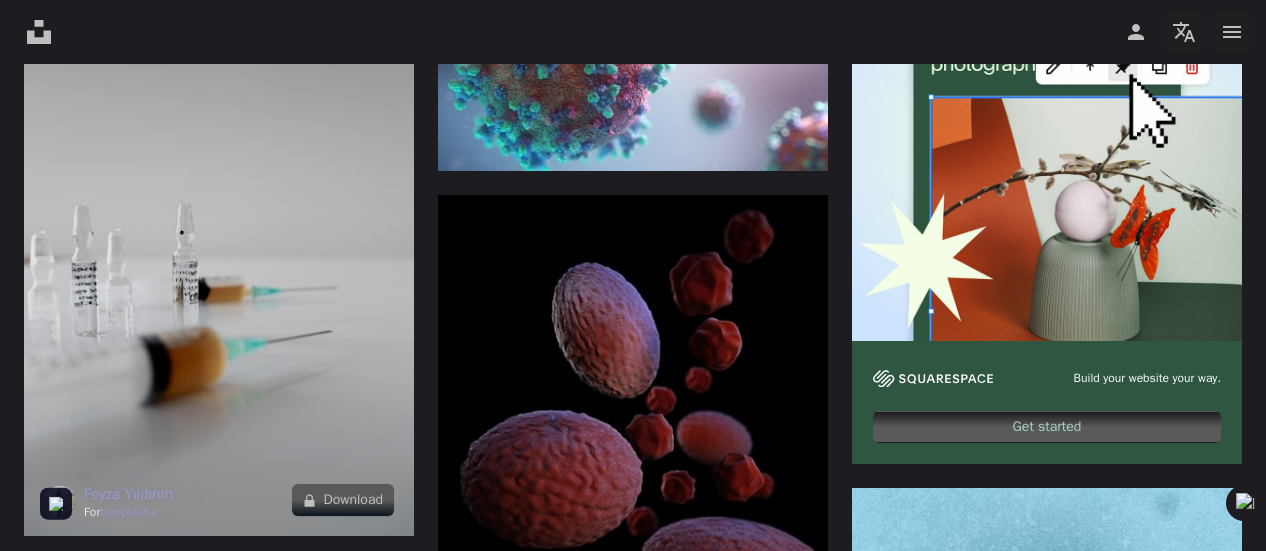 click at bounding box center [219, 243] 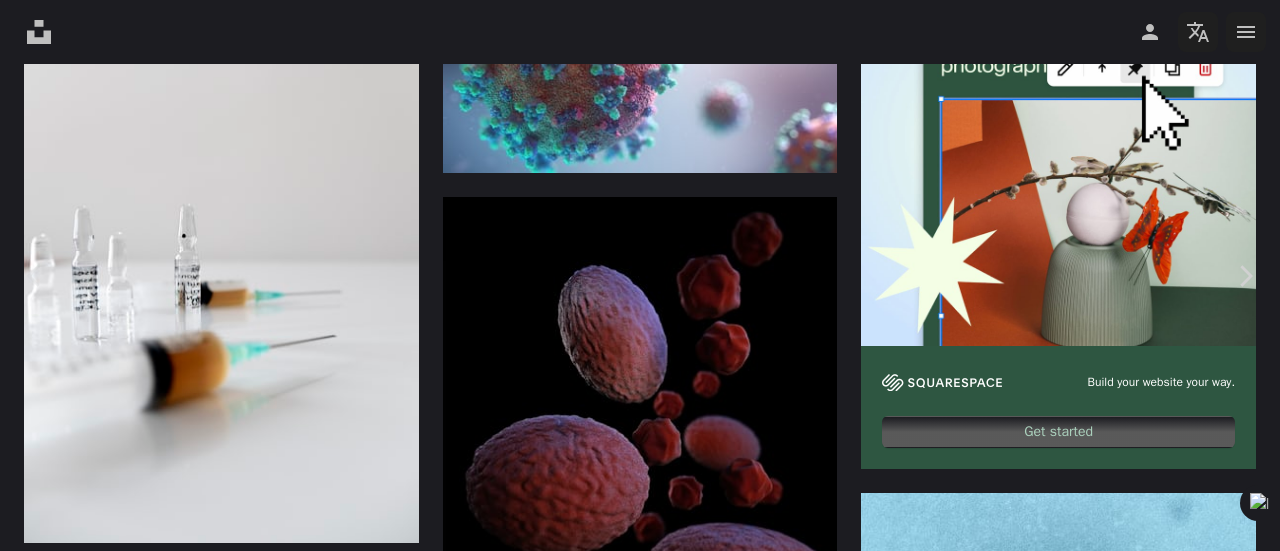 scroll, scrollTop: 1600, scrollLeft: 0, axis: vertical 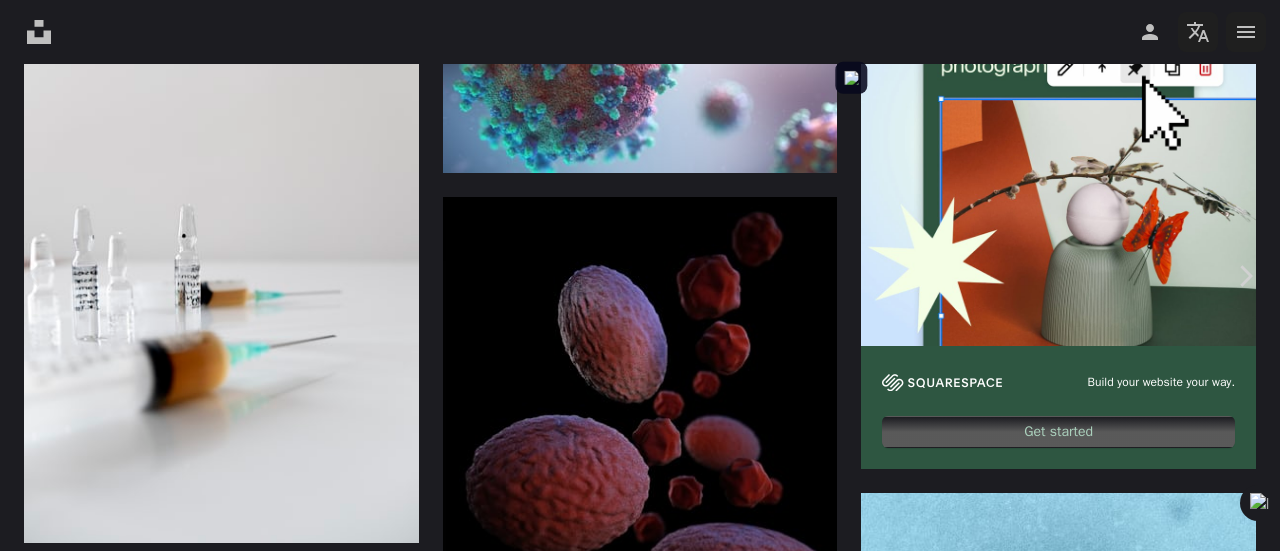 click at bounding box center [999, 10122] 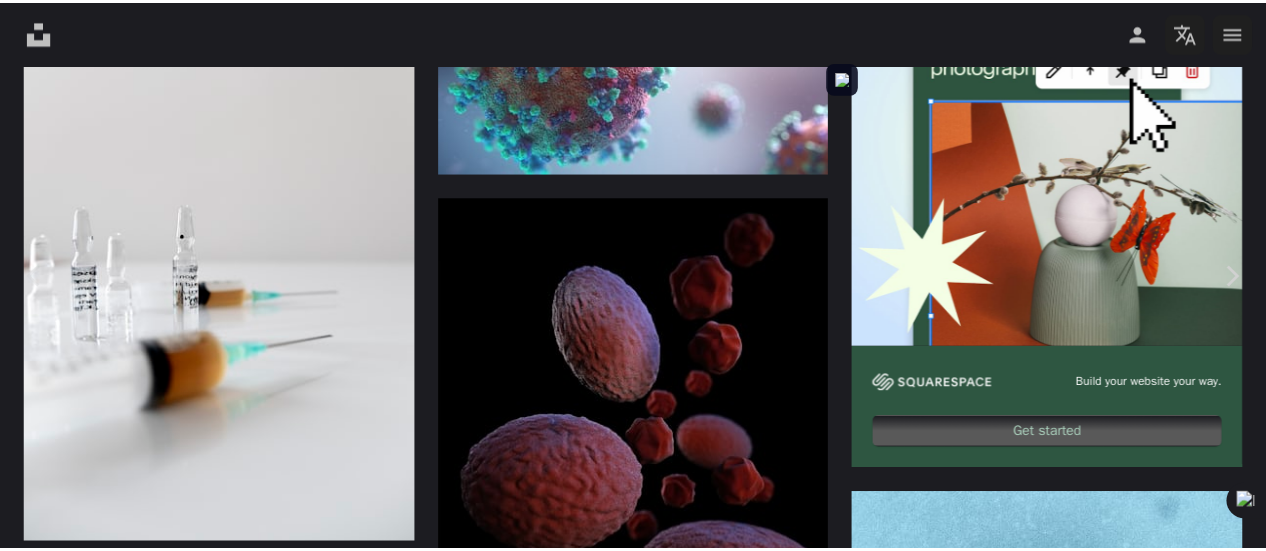 scroll, scrollTop: 0, scrollLeft: 0, axis: both 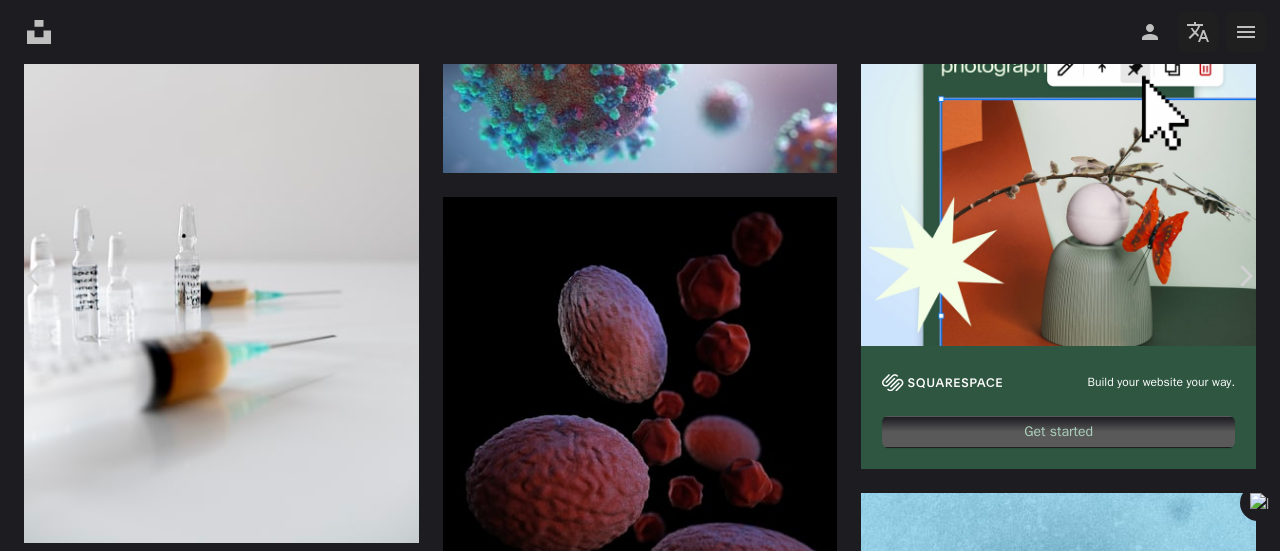 click on "An X shape" at bounding box center [20, 20] 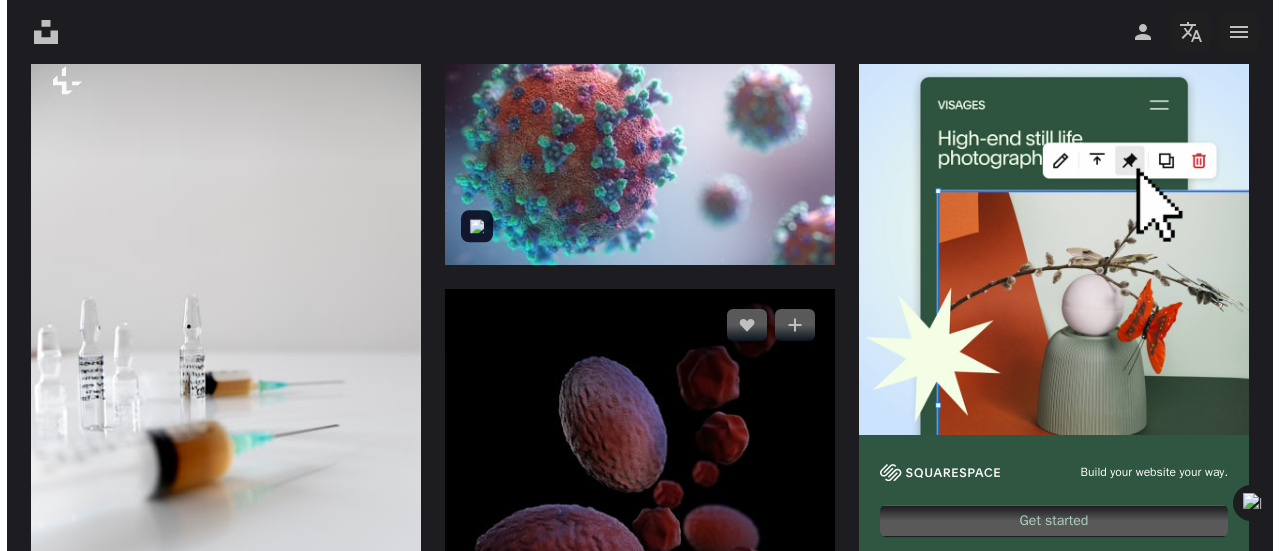 scroll, scrollTop: 600, scrollLeft: 0, axis: vertical 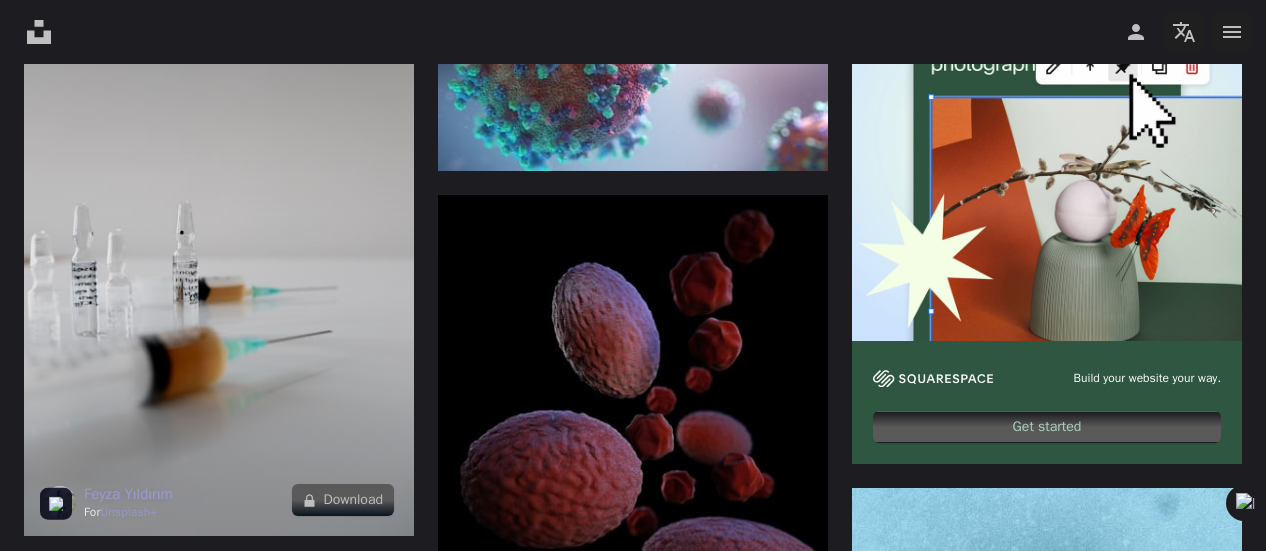 click at bounding box center (219, 243) 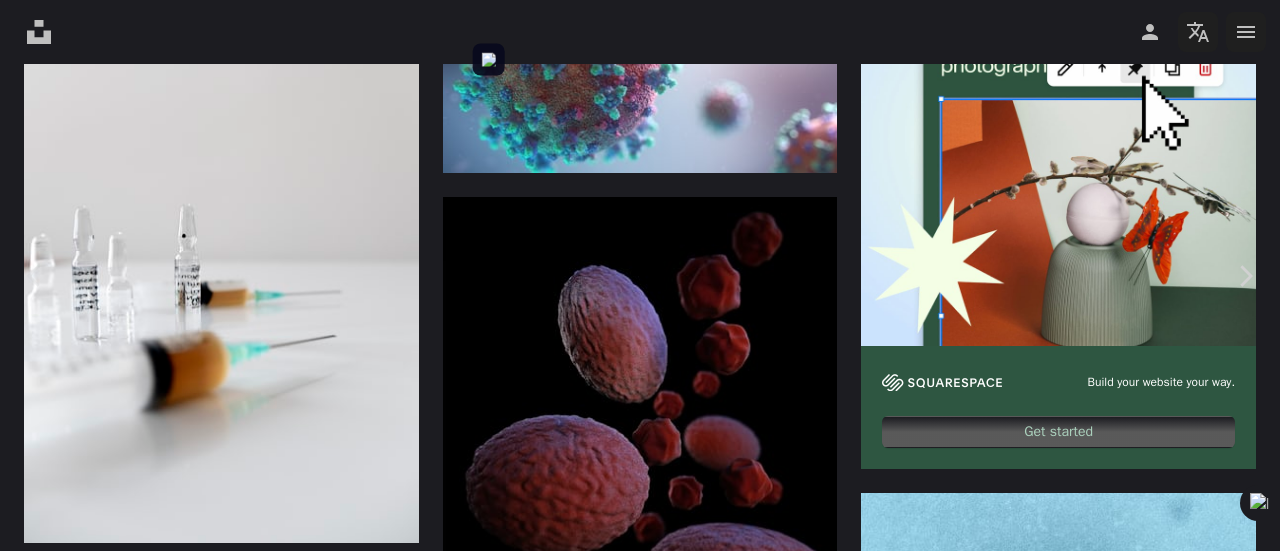 scroll, scrollTop: 2400, scrollLeft: 0, axis: vertical 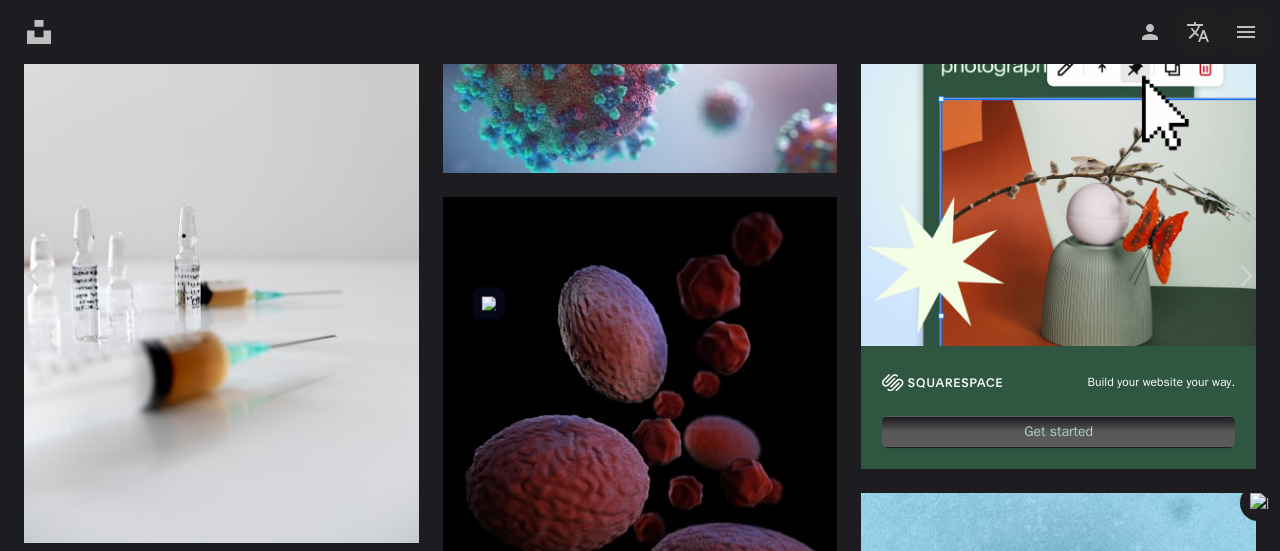 click at bounding box center (632, 10151) 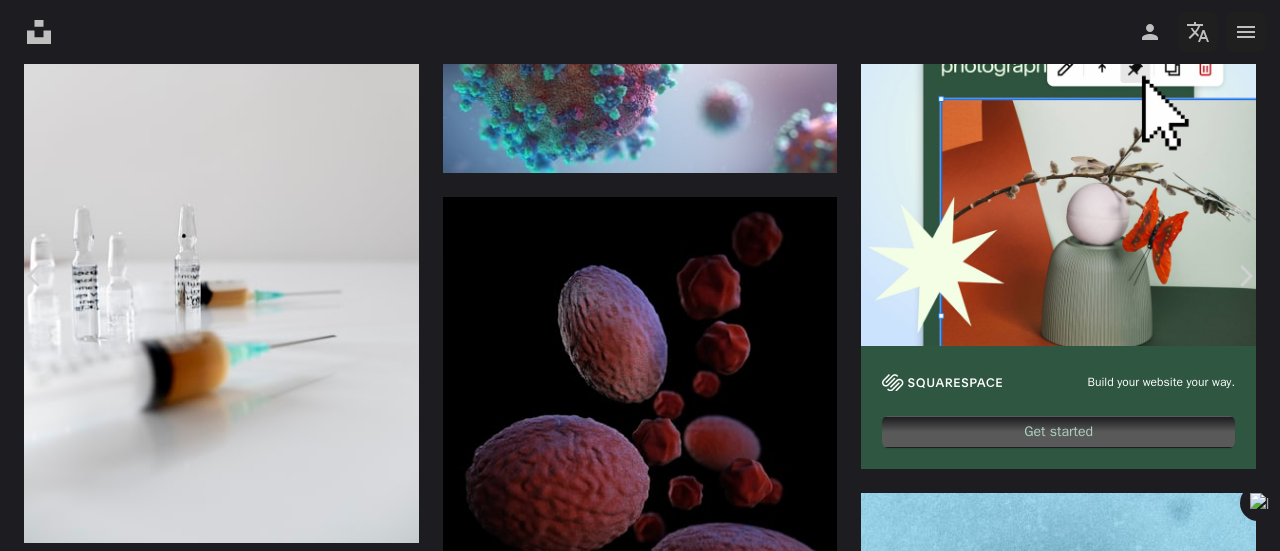 scroll, scrollTop: 1100, scrollLeft: 0, axis: vertical 